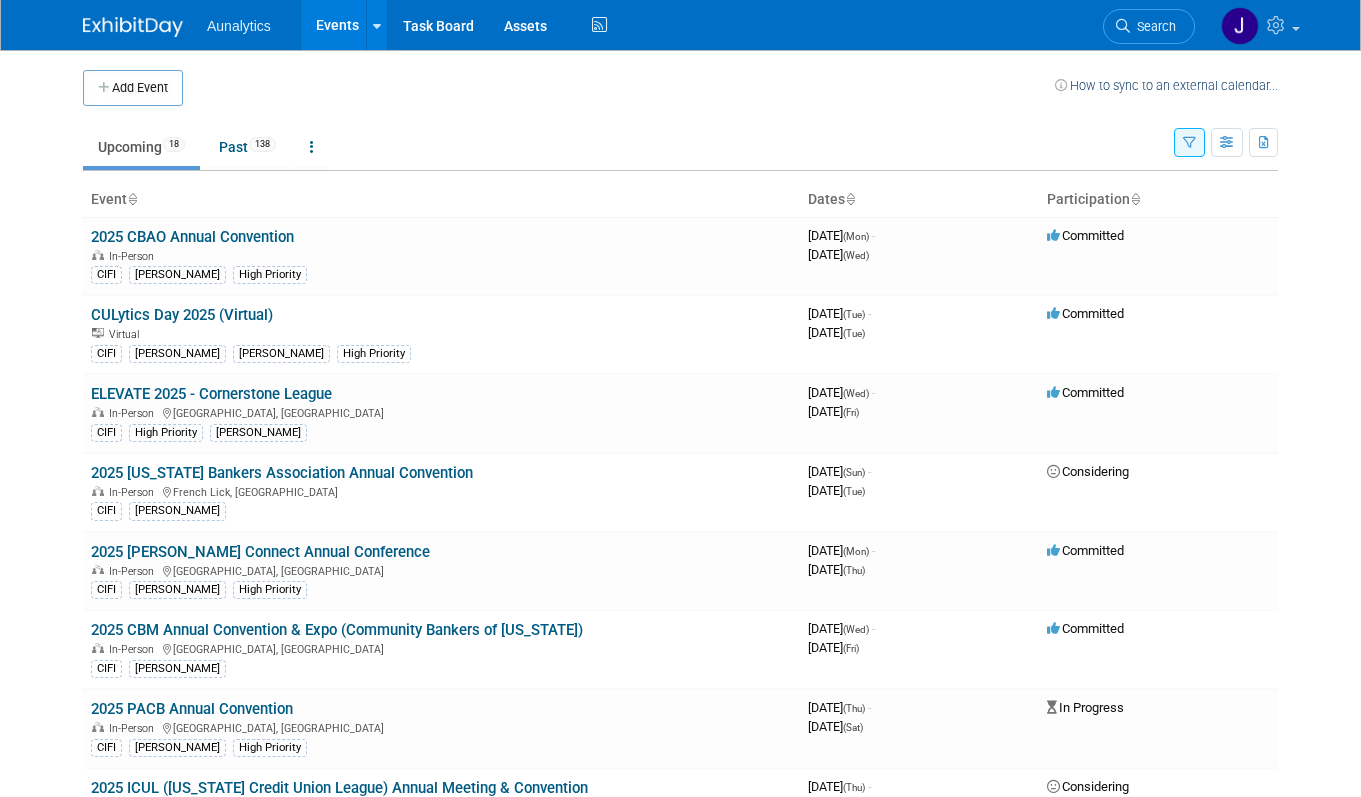 scroll, scrollTop: 202, scrollLeft: 0, axis: vertical 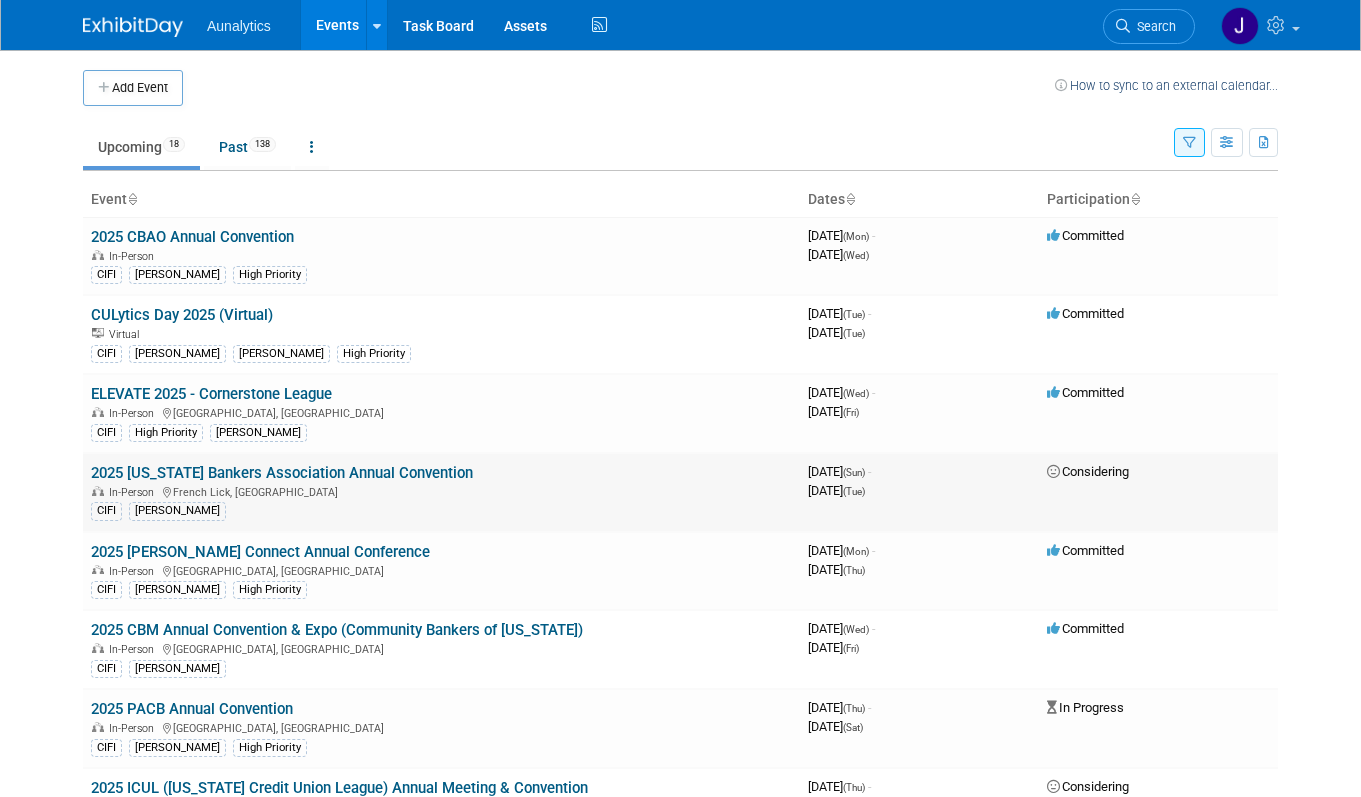 click on "2025 [US_STATE] Bankers Association Annual Convention" at bounding box center (282, 473) 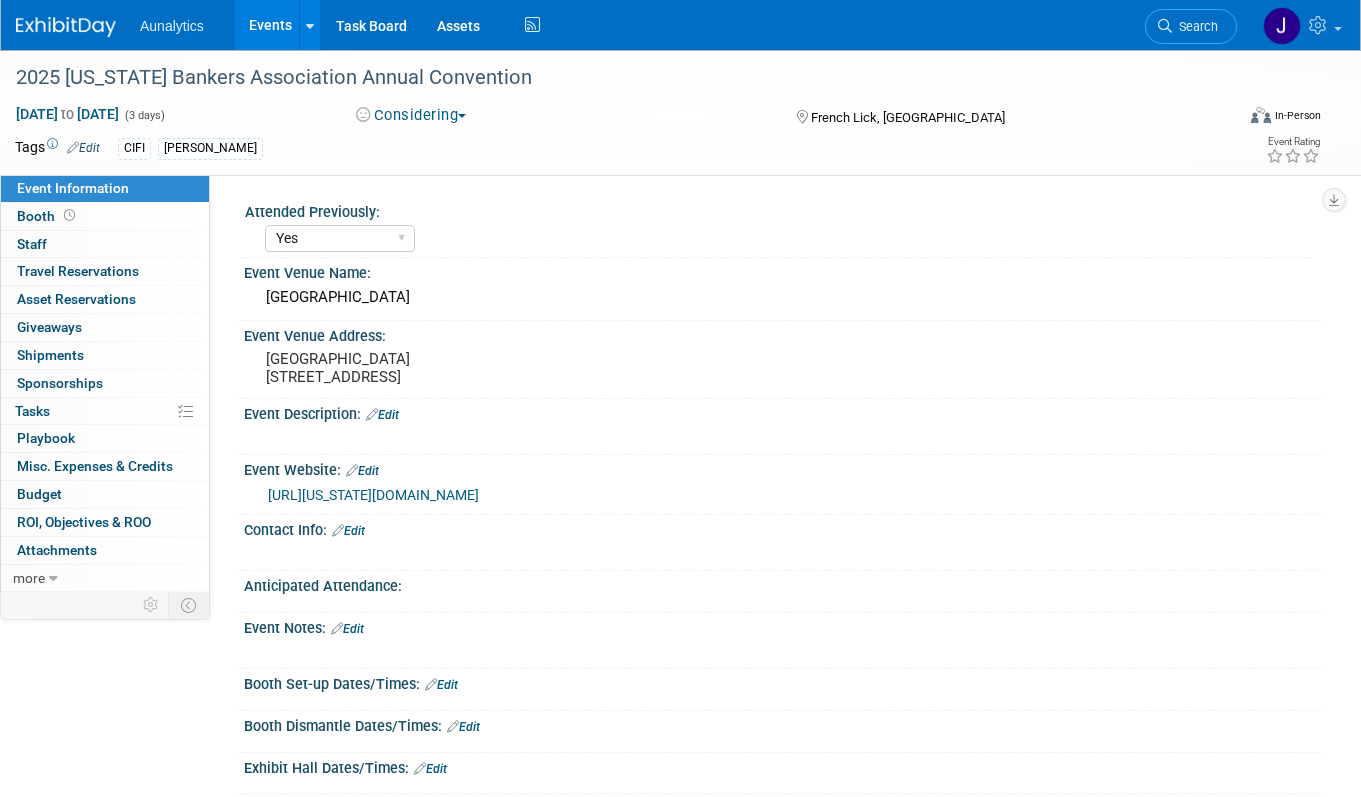 select on "Yes" 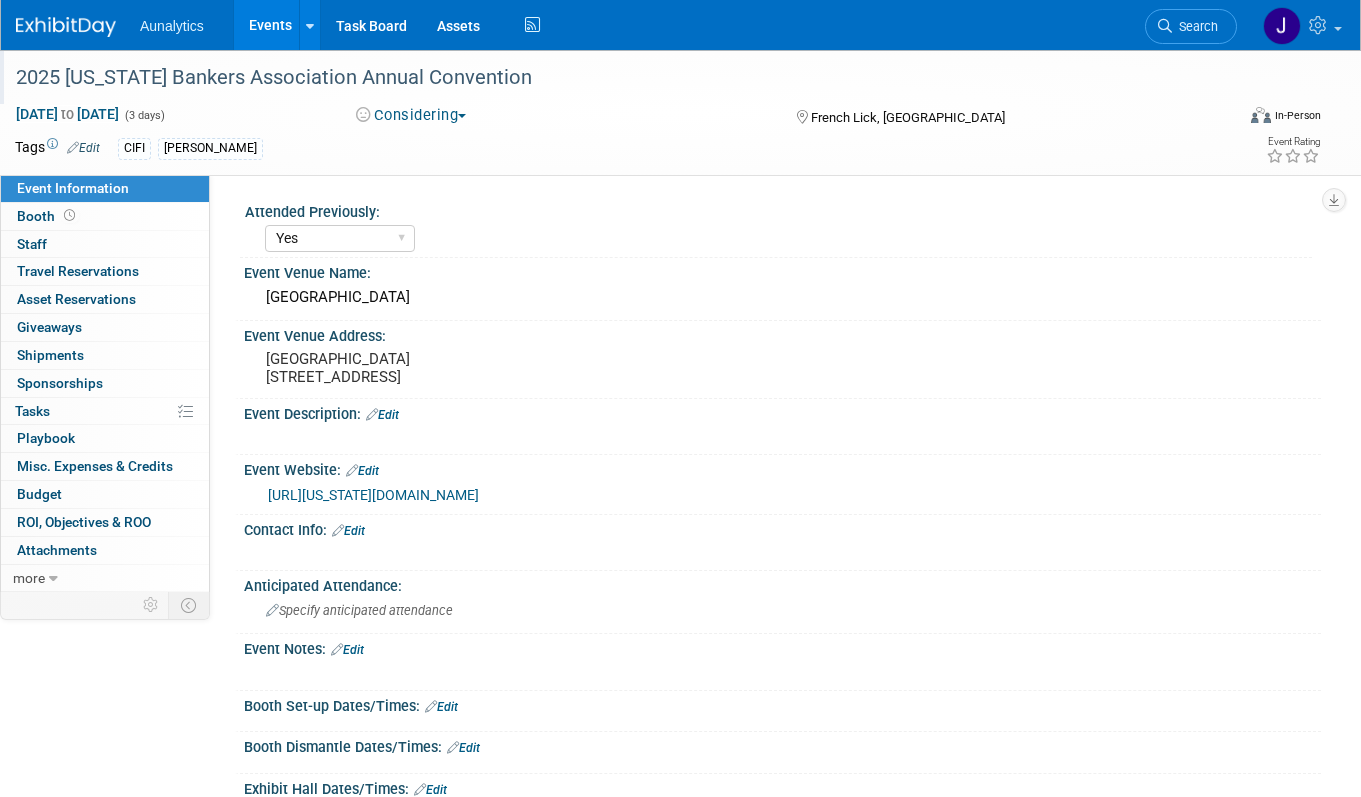 scroll, scrollTop: 0, scrollLeft: 0, axis: both 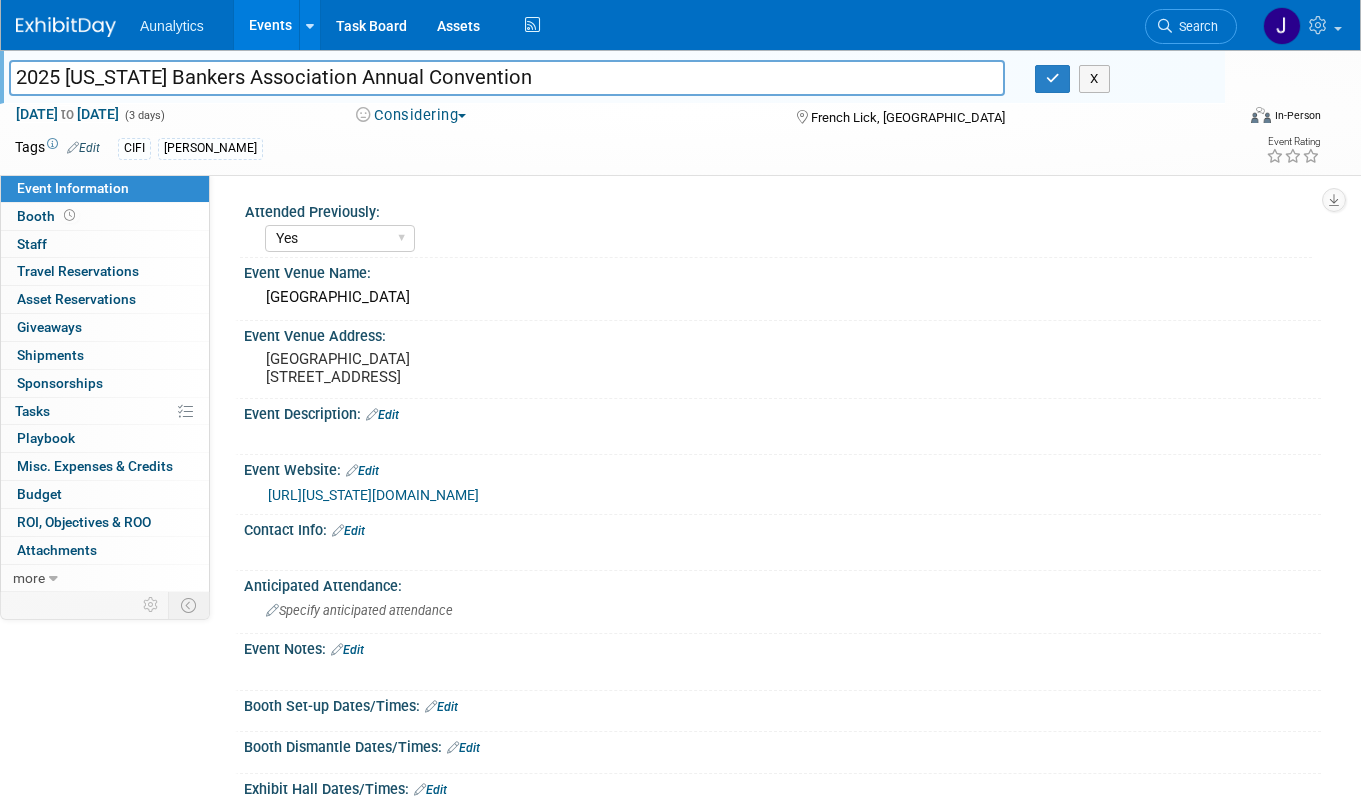 click on "2025 [US_STATE] Bankers Association Annual Convention" at bounding box center [507, 77] 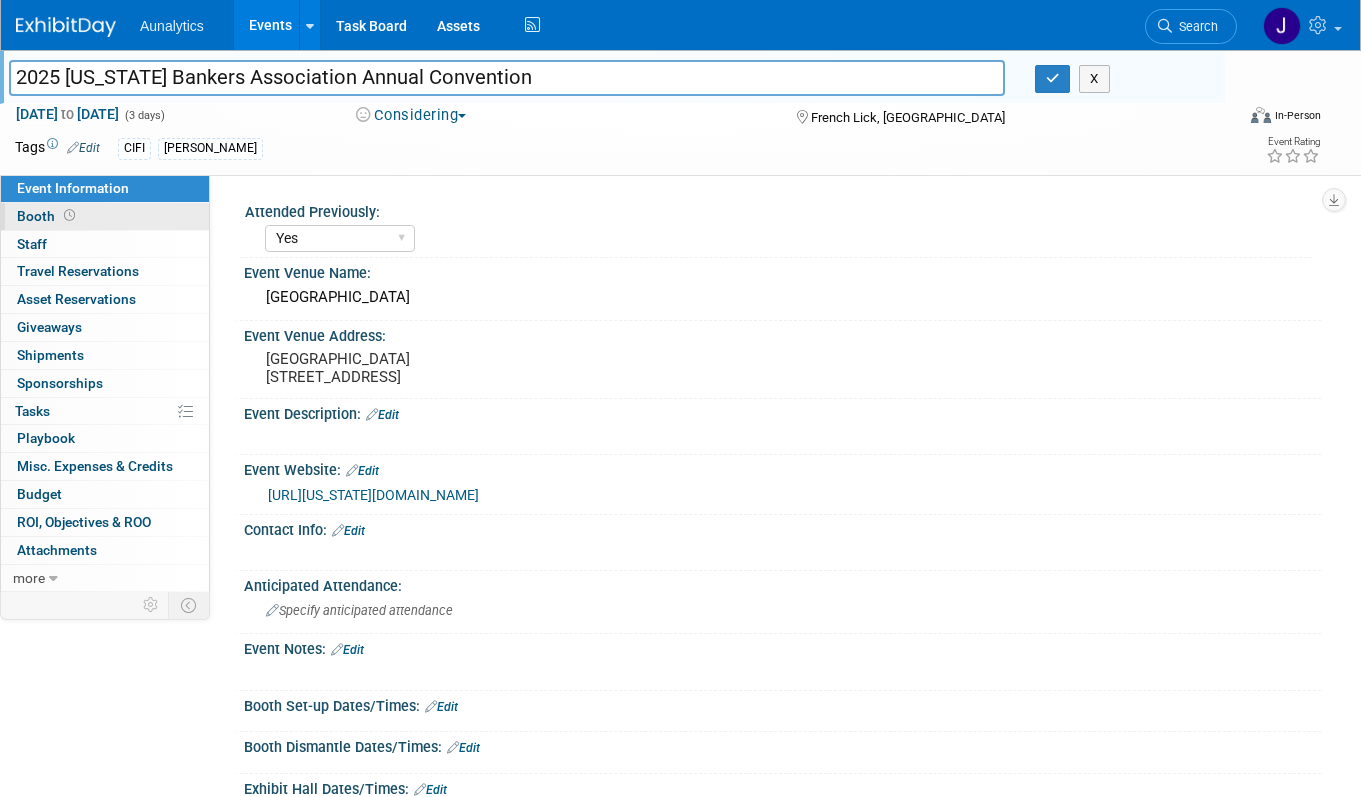 click on "Booth" at bounding box center [105, 216] 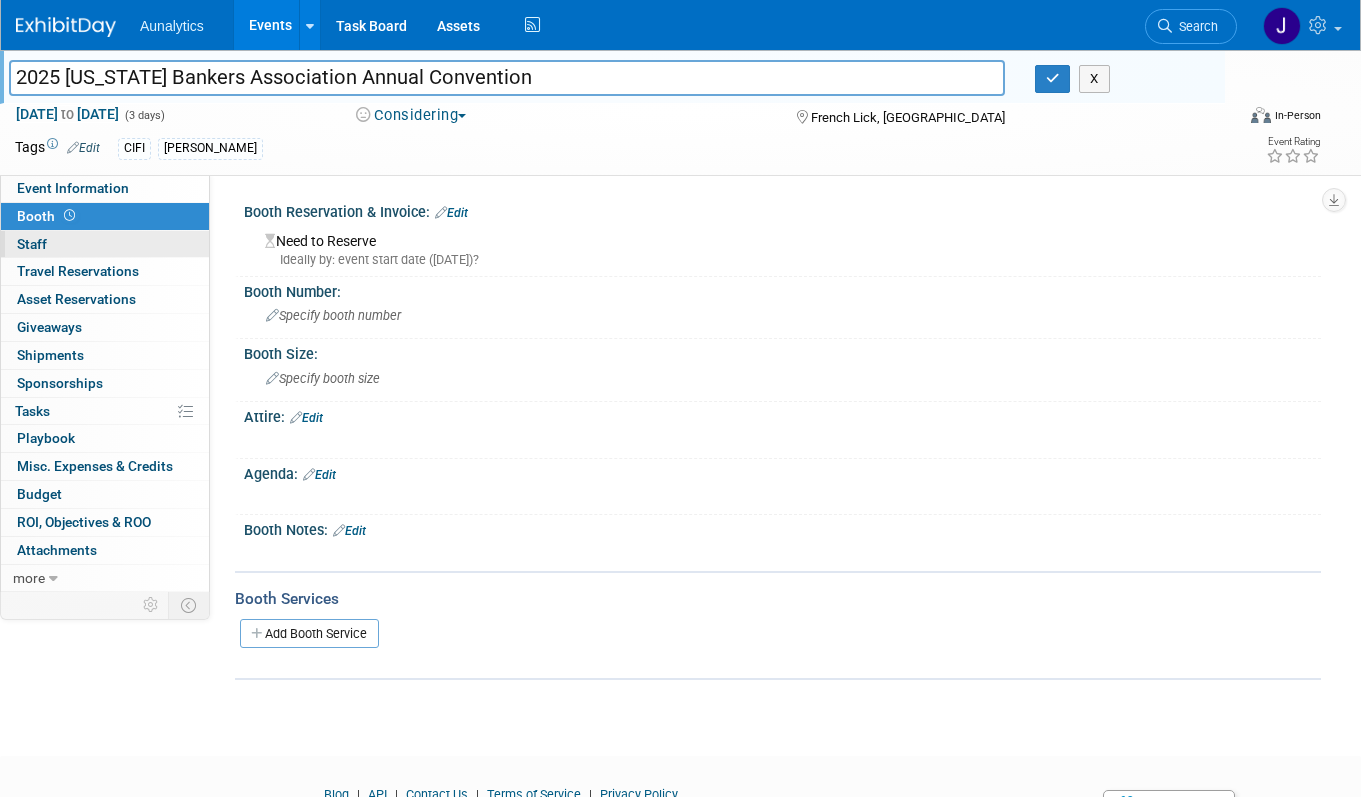 click on "0
Staff 0" at bounding box center [105, 244] 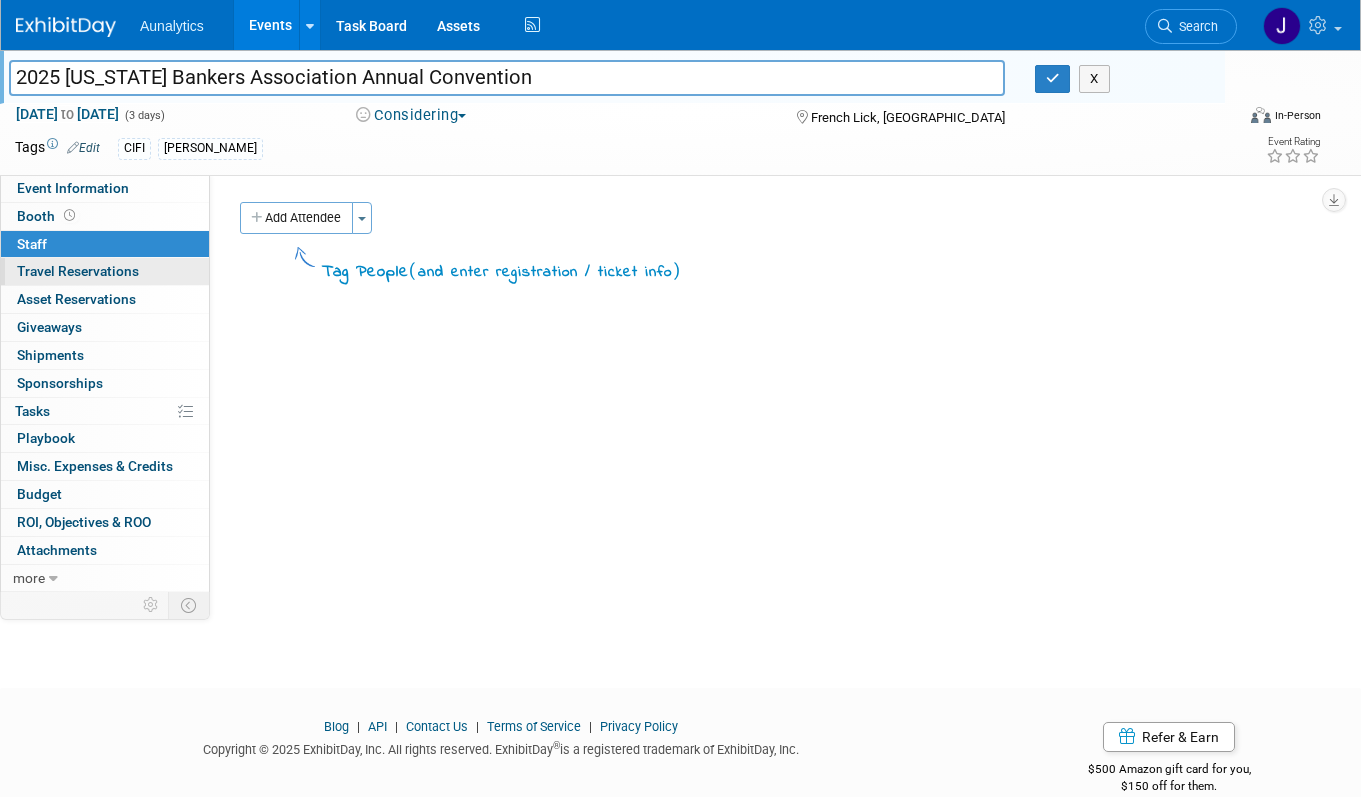 click on "0
Travel Reservations 0" at bounding box center [105, 271] 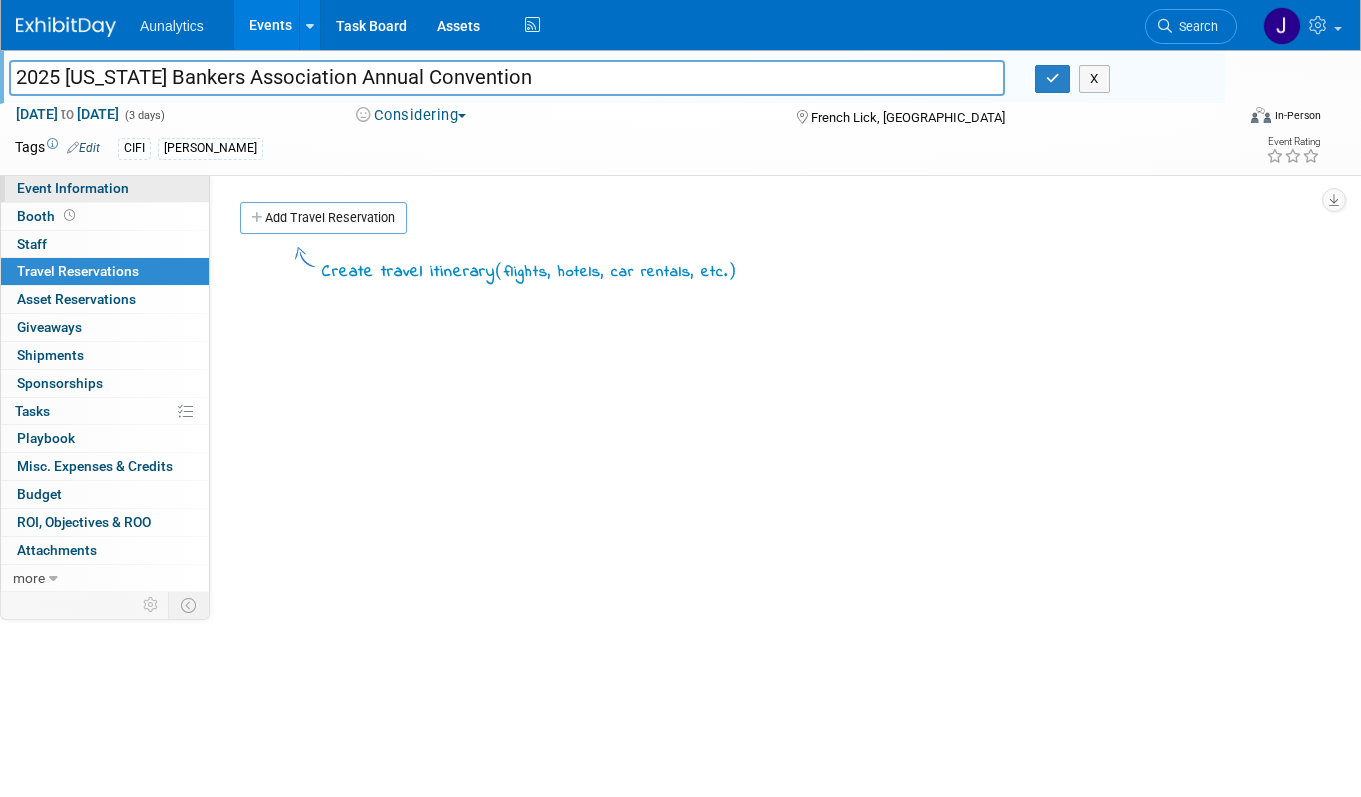 click on "Event Information" at bounding box center [105, 188] 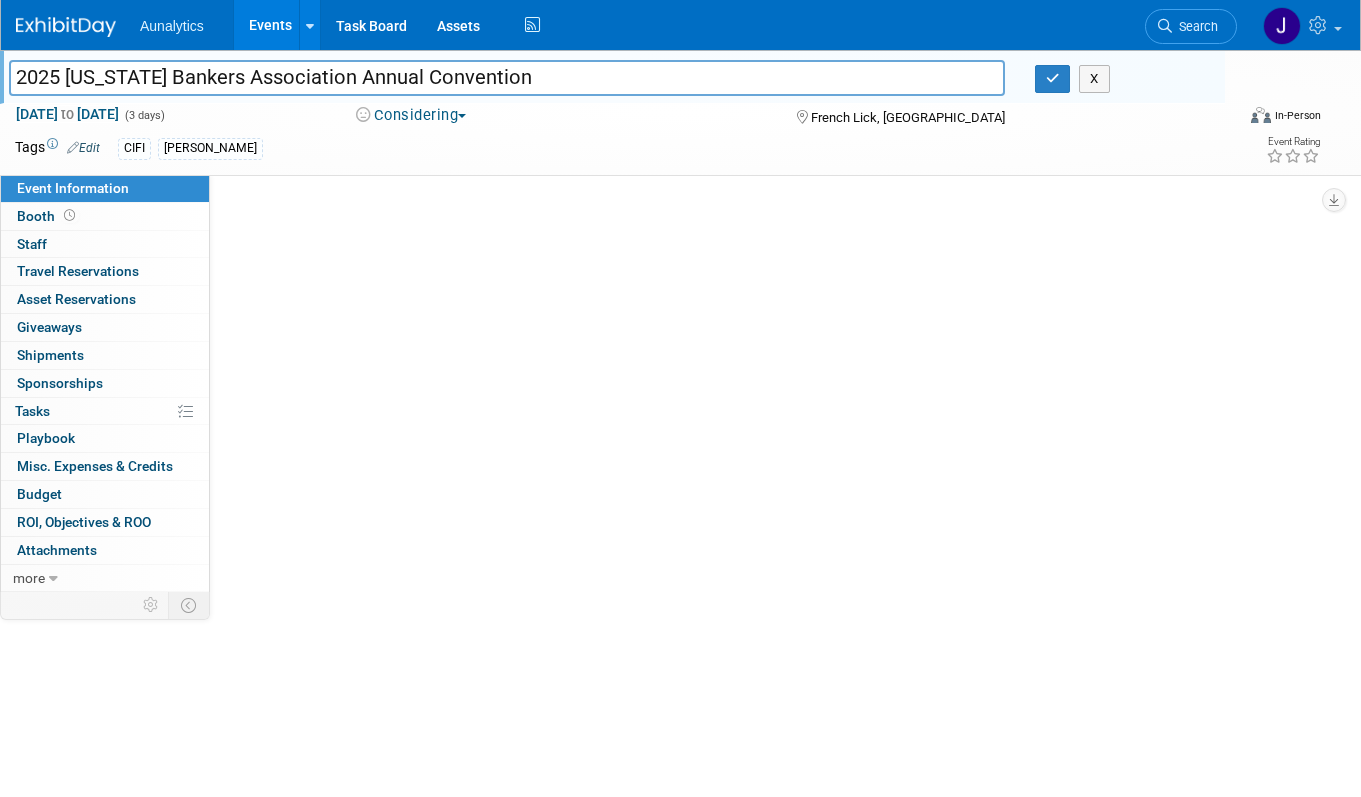 select on "Yes" 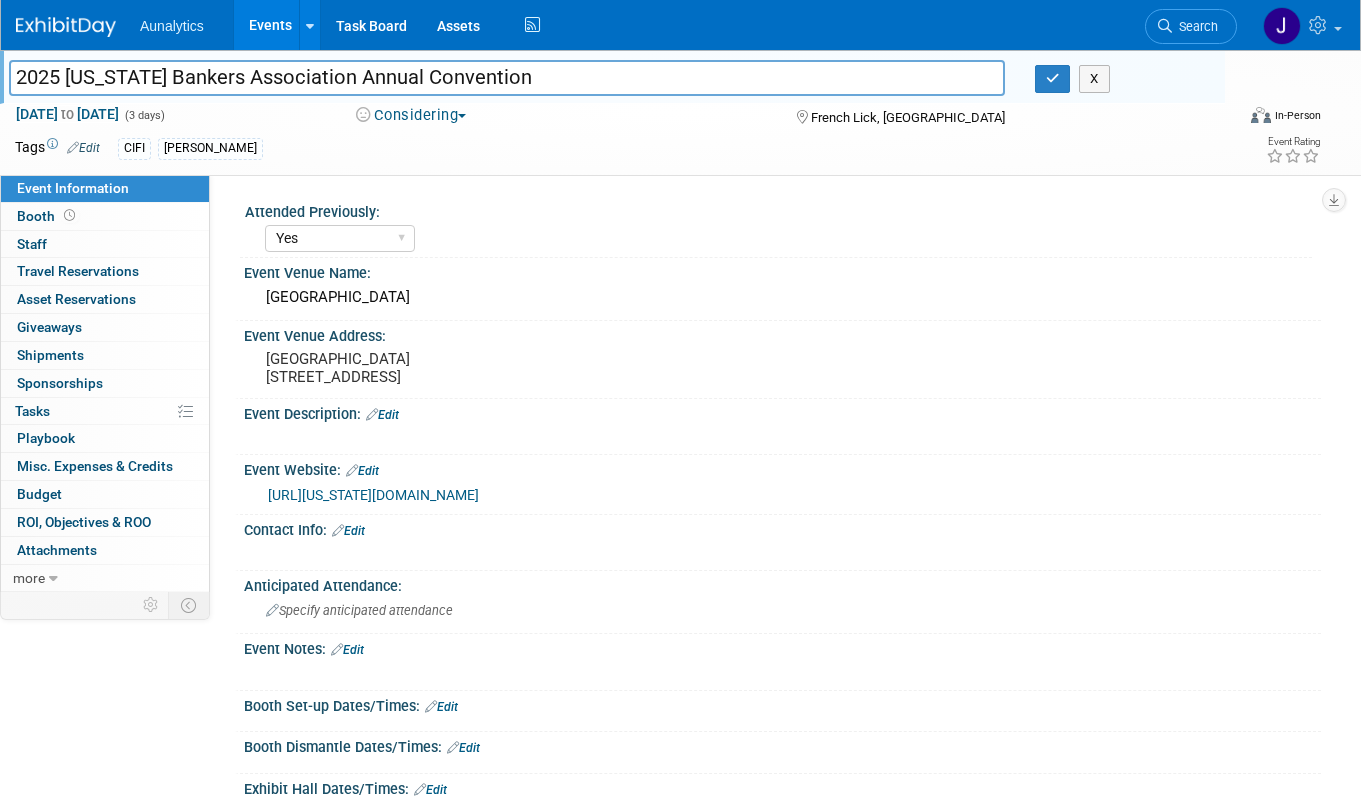 click on "Events" at bounding box center (270, 25) 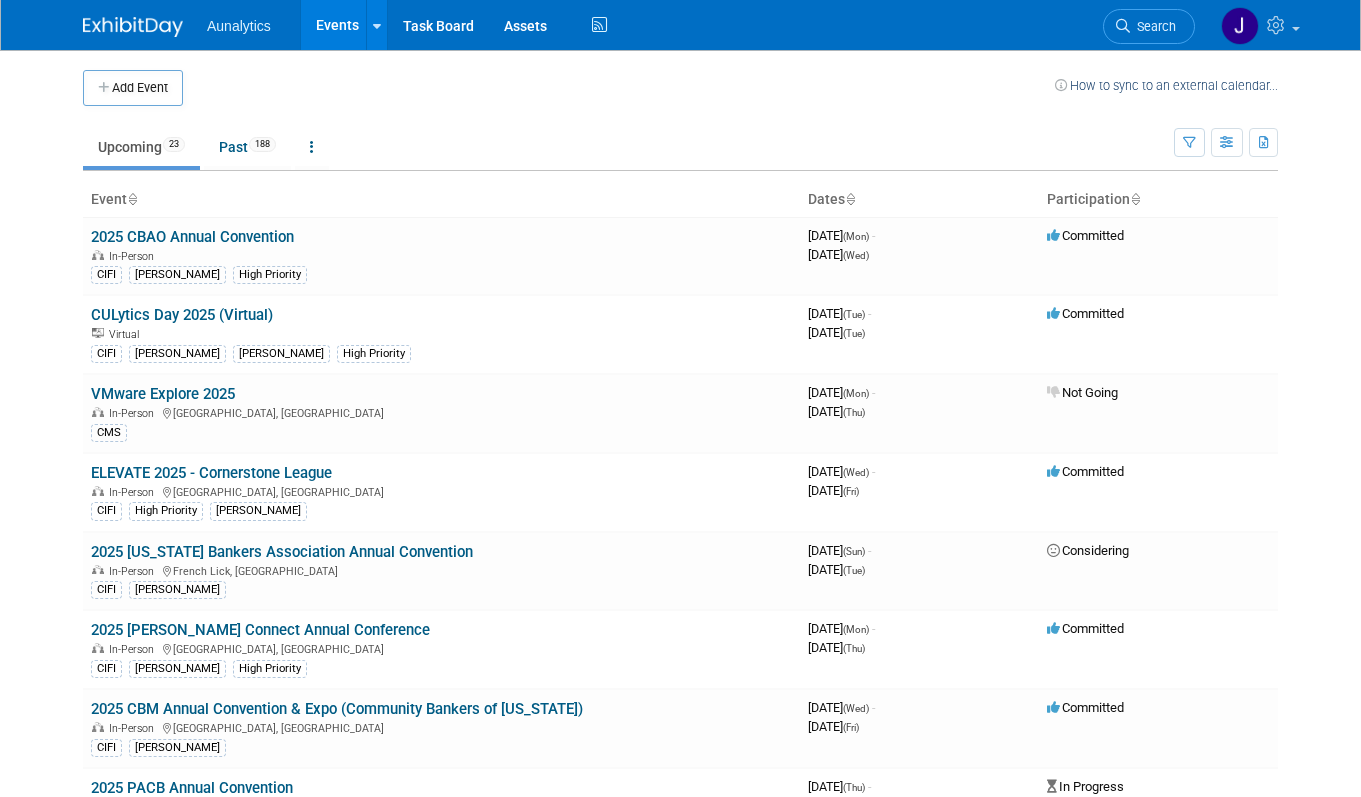 scroll, scrollTop: 0, scrollLeft: 0, axis: both 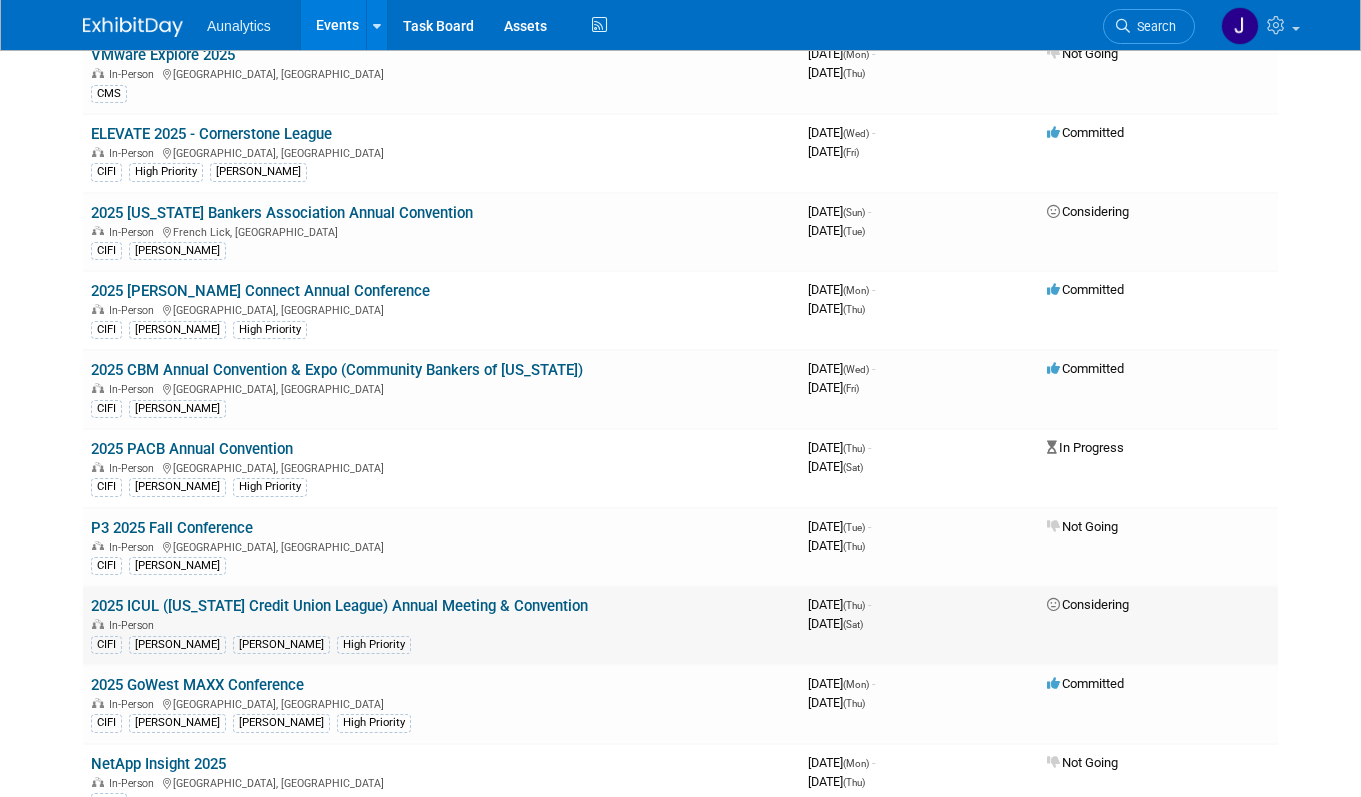 click on "2025 ICUL (Indiana Credit Union League) Annual Meeting & Convention" at bounding box center (339, 606) 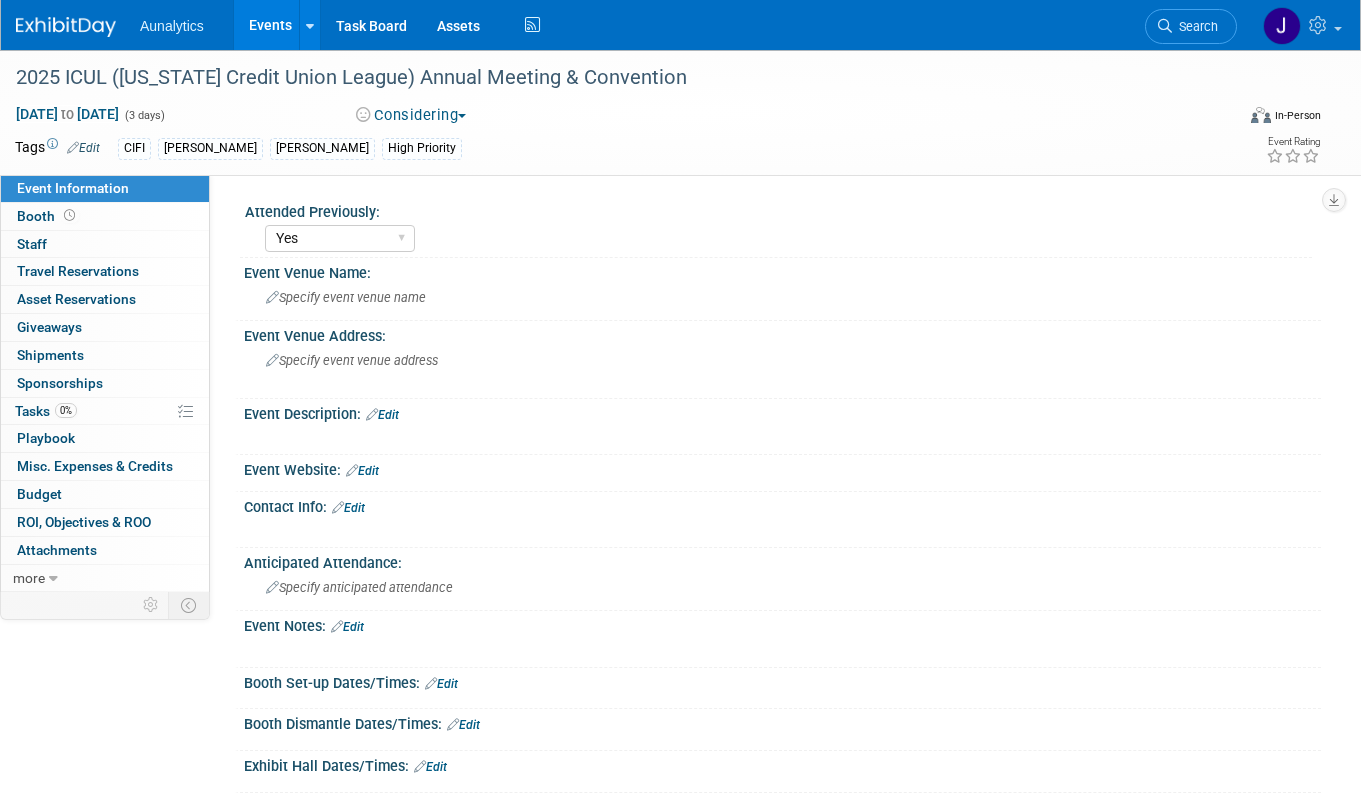 select on "Yes" 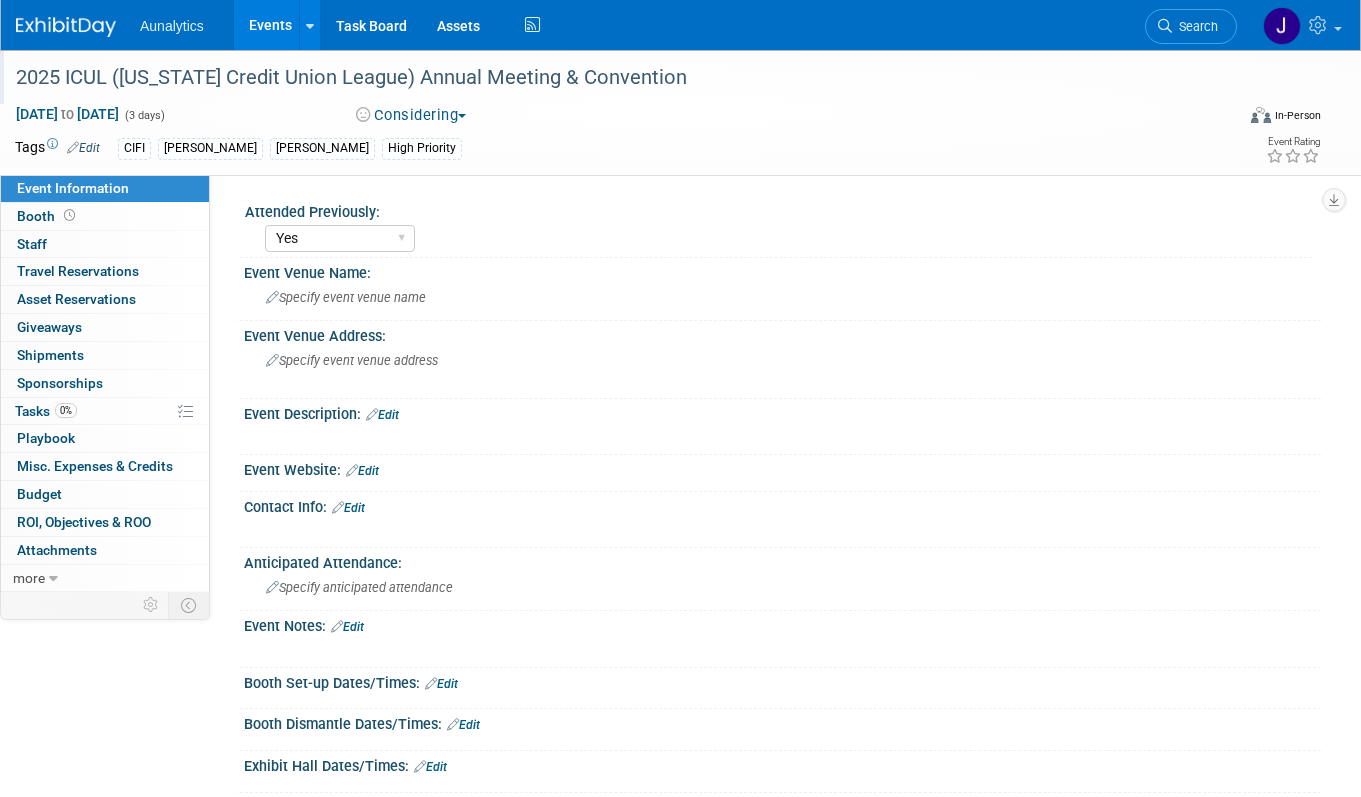 click on "2025 ICUL (Indiana Credit Union League) Annual Meeting & Convention" at bounding box center (609, 78) 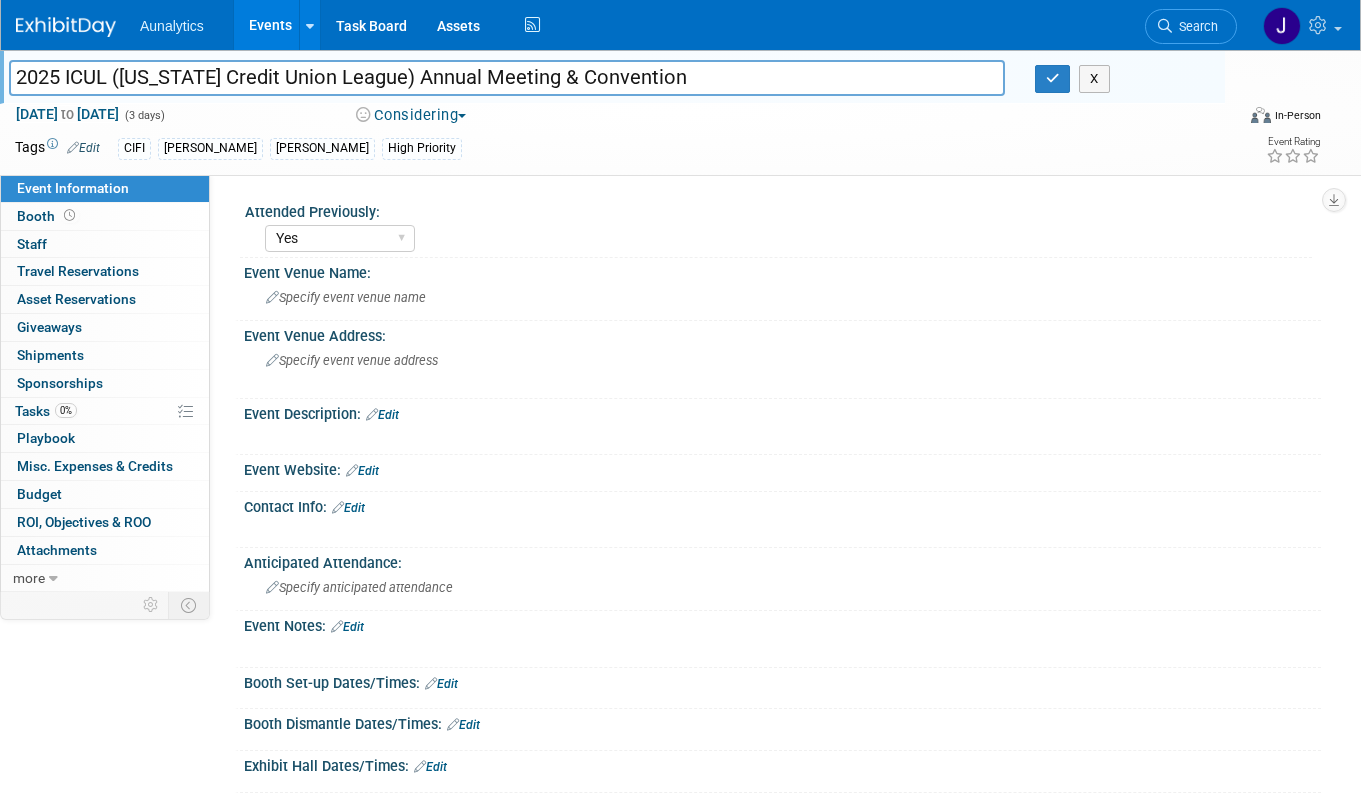 click on "2025 ICUL (Indiana Credit Union League) Annual Meeting & Convention" at bounding box center (507, 77) 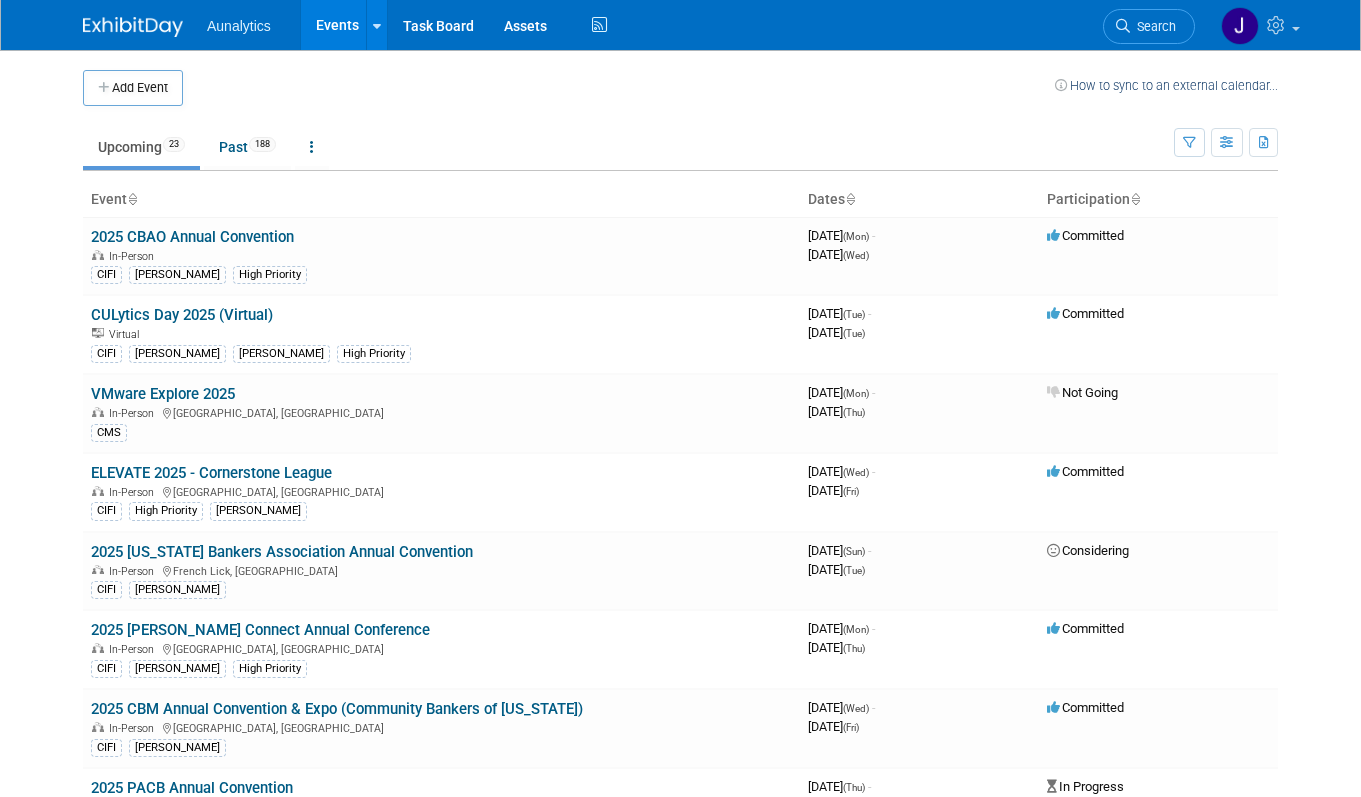scroll, scrollTop: 0, scrollLeft: 0, axis: both 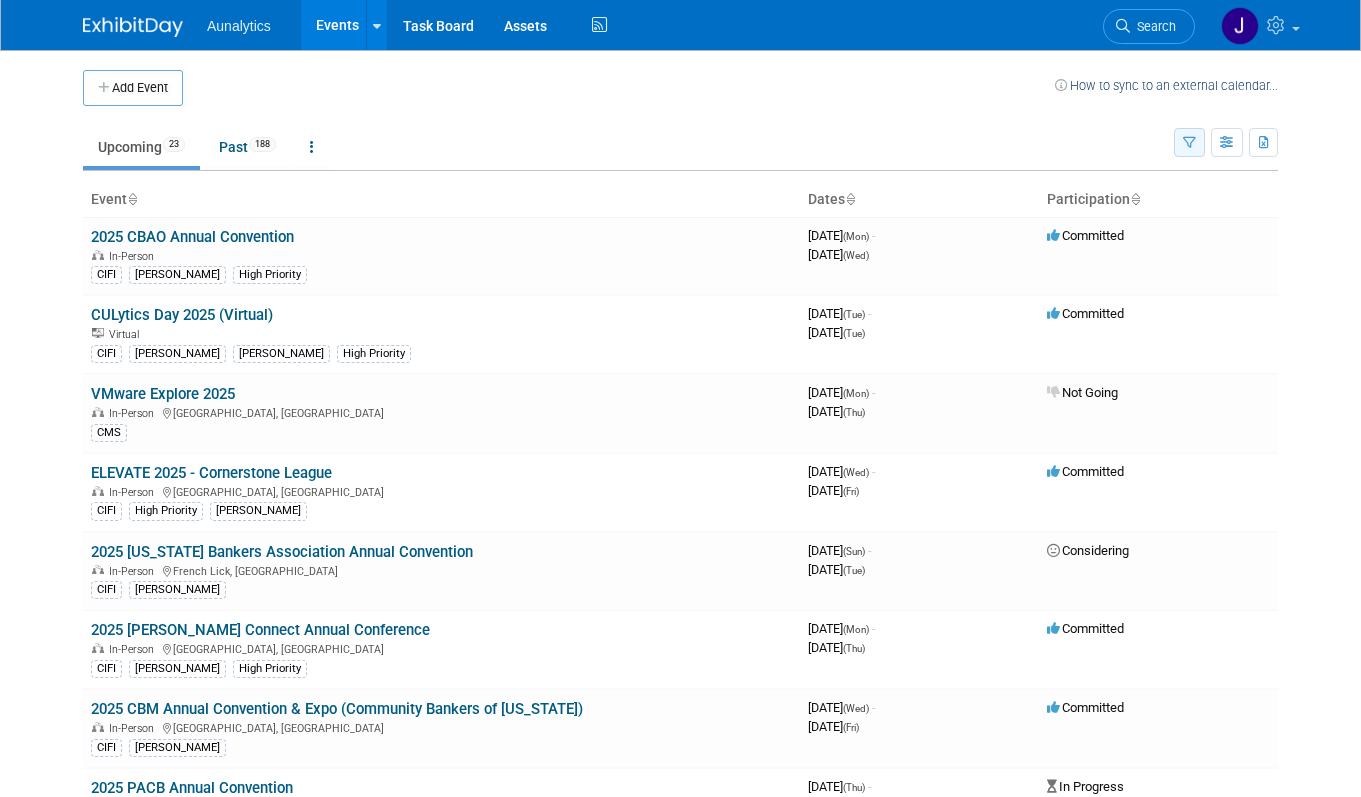 click at bounding box center (1189, 142) 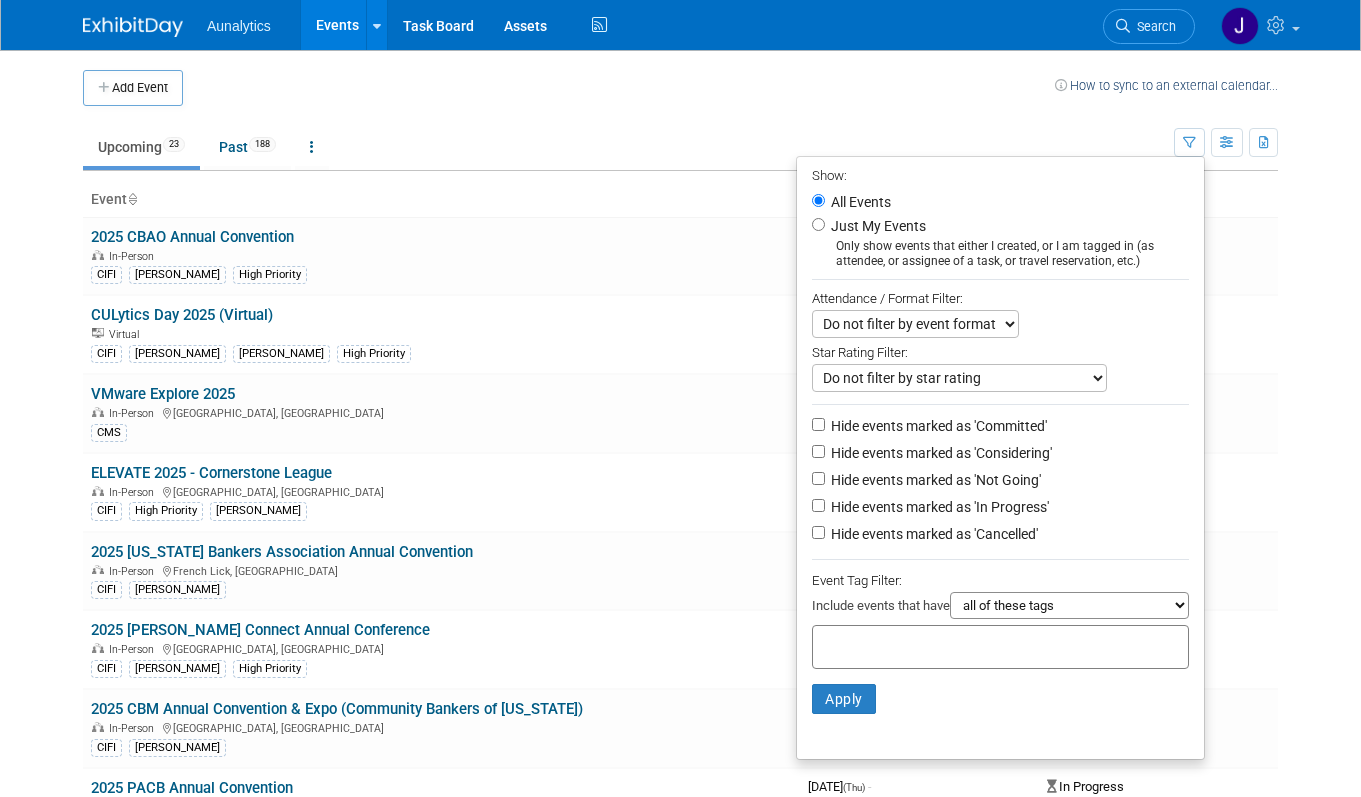 click on "Hide events marked as 'Not Going'" at bounding box center [934, 480] 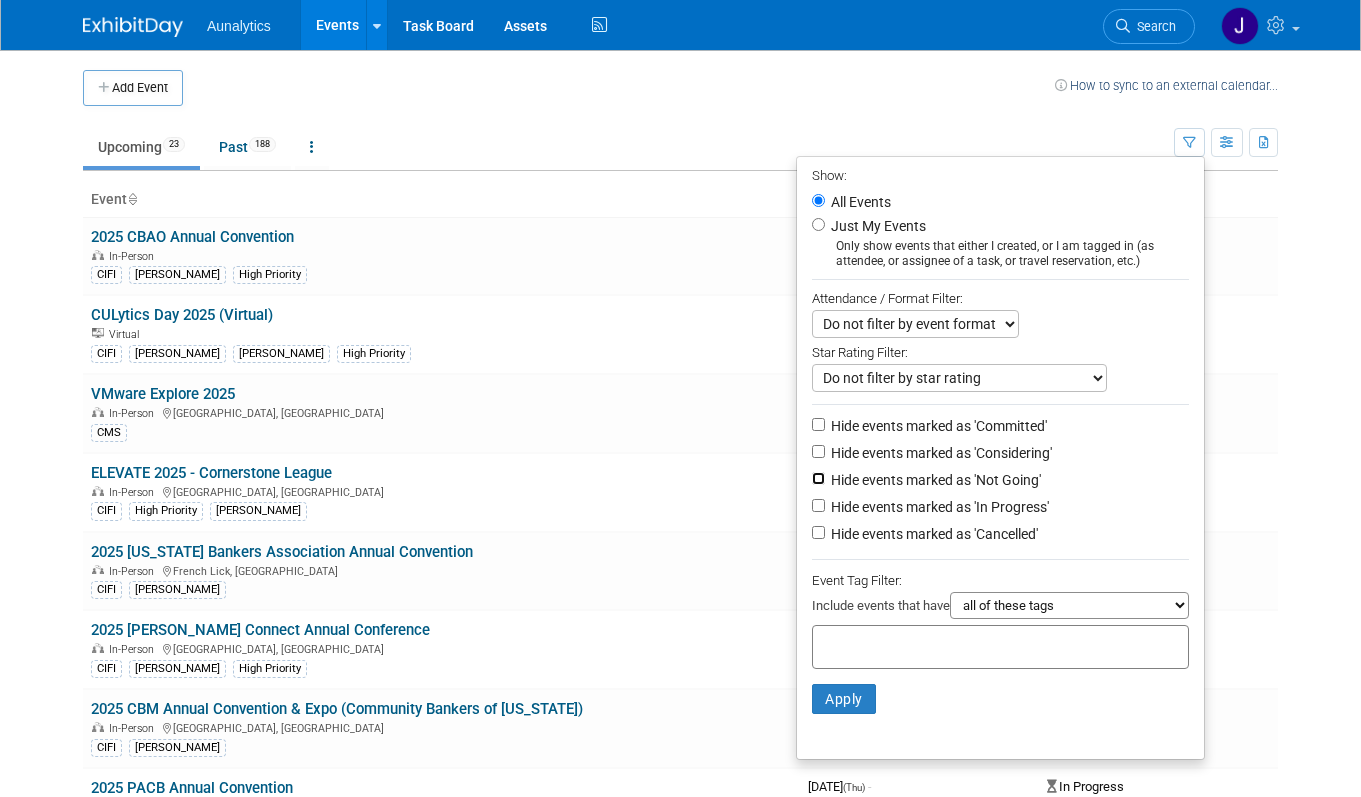 click on "Hide events marked as 'Not Going'" at bounding box center (818, 478) 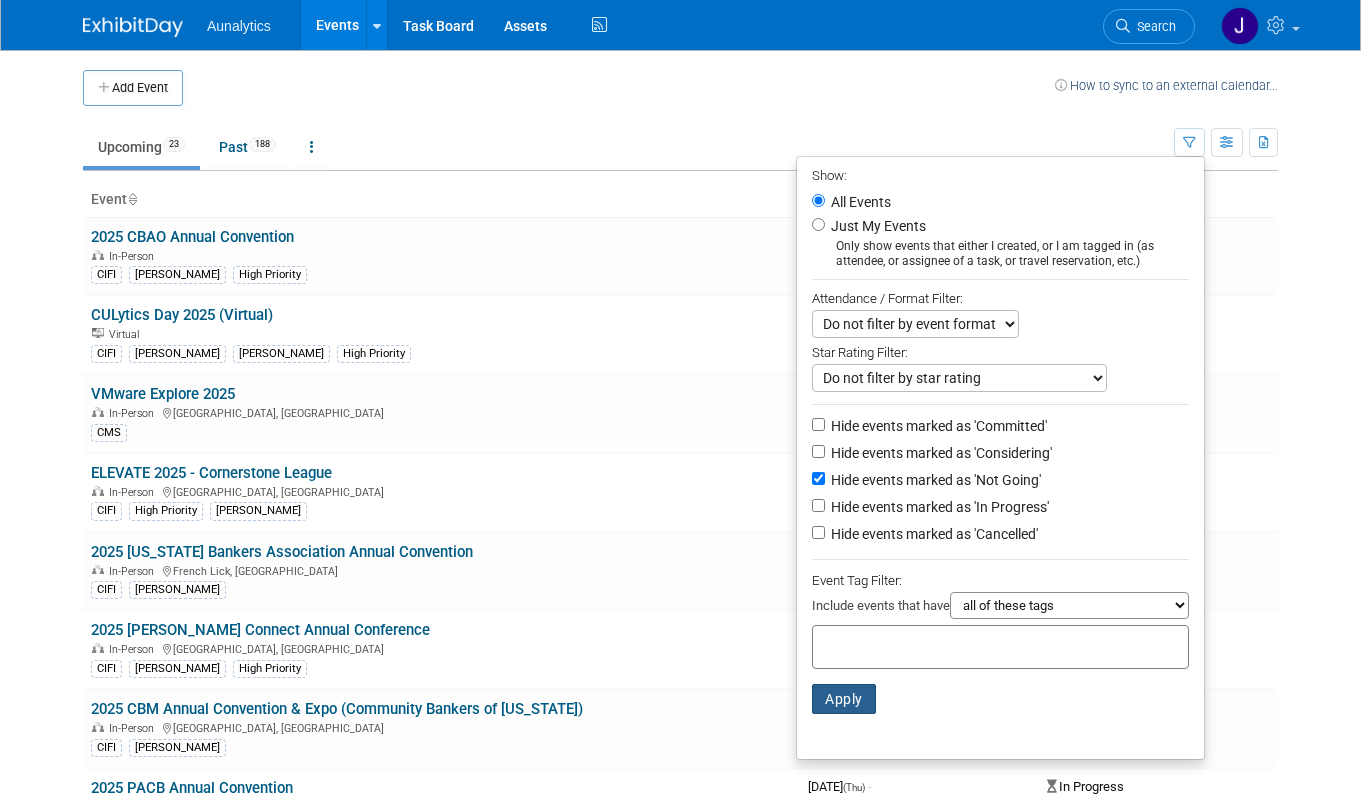 click on "Apply" at bounding box center (844, 699) 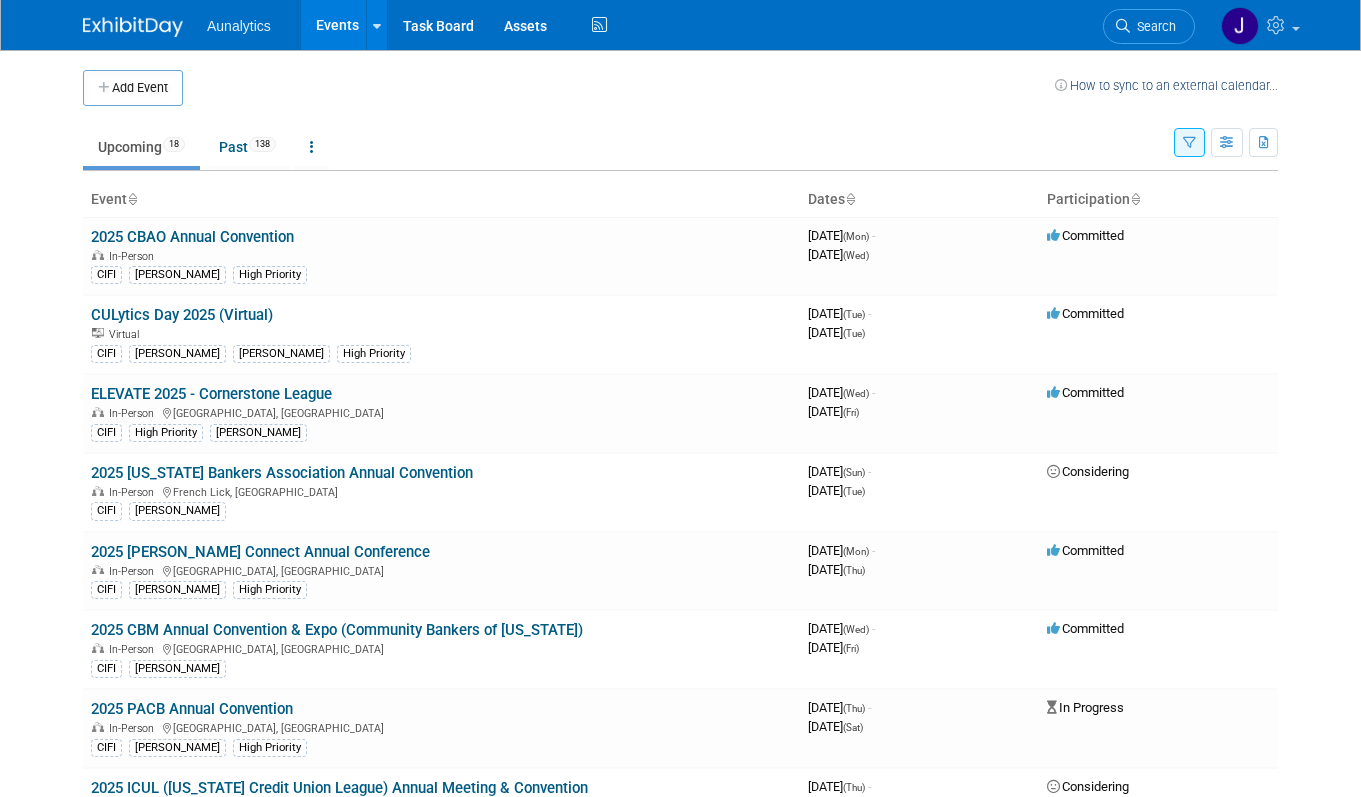 scroll, scrollTop: 0, scrollLeft: 0, axis: both 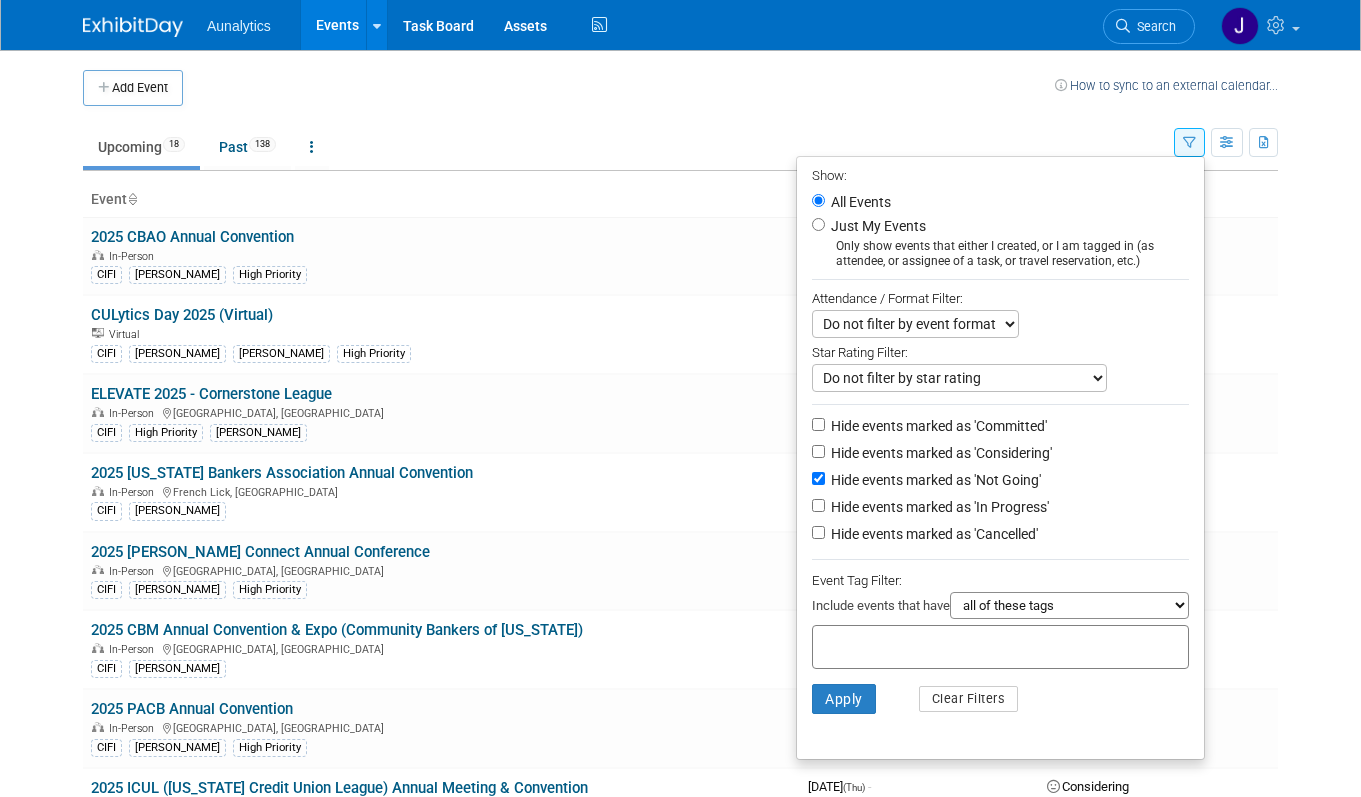 click on "Hide events marked as 'Not Going'" at bounding box center [934, 480] 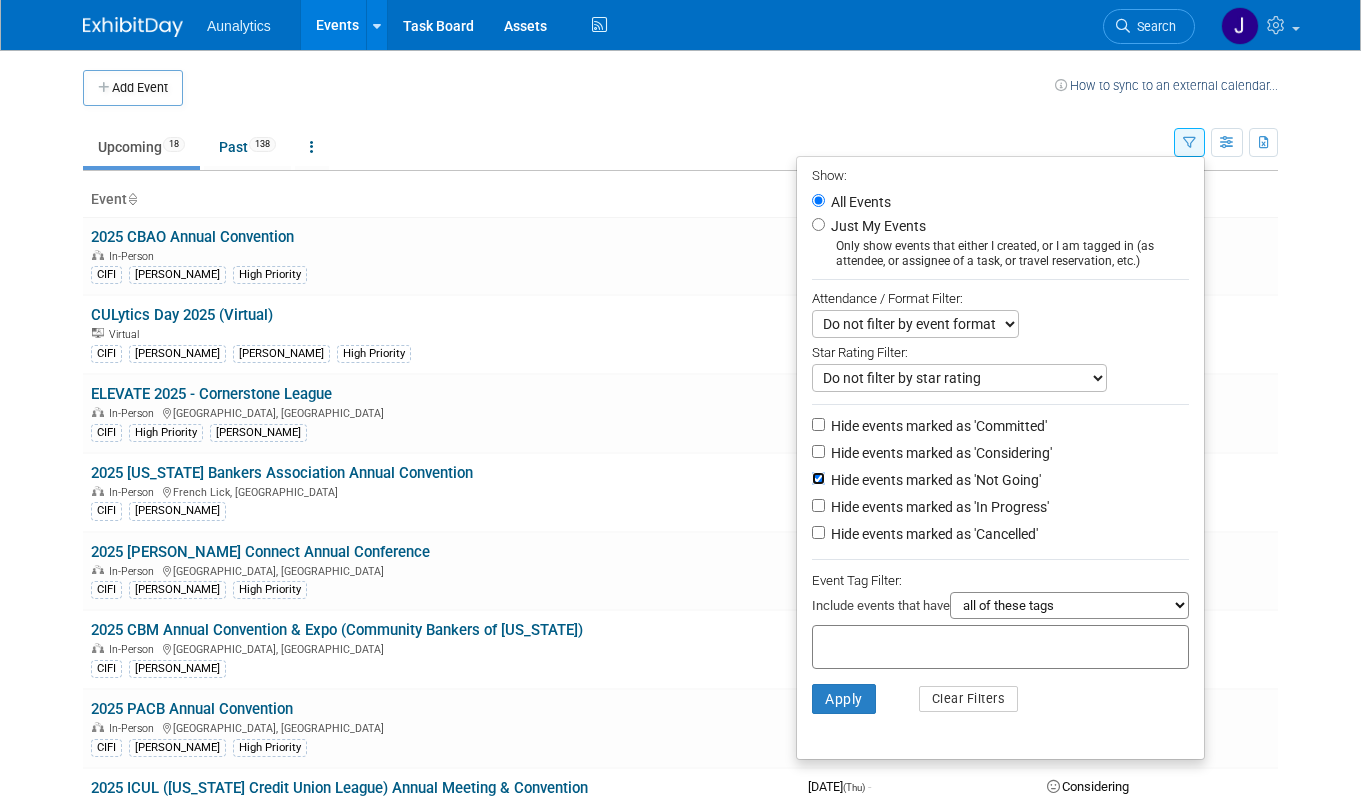 click on "Hide events marked as 'Not Going'" at bounding box center (818, 478) 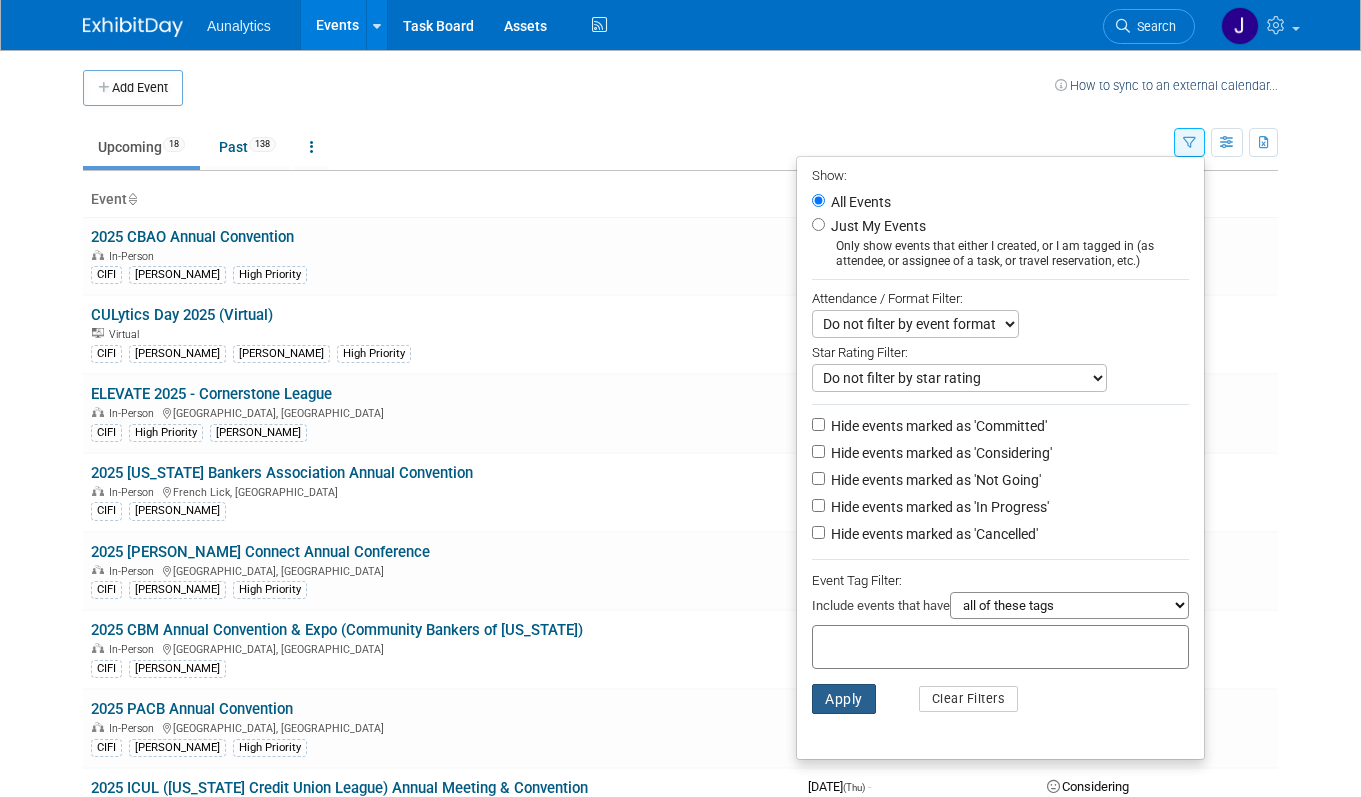 click on "Apply" at bounding box center (844, 699) 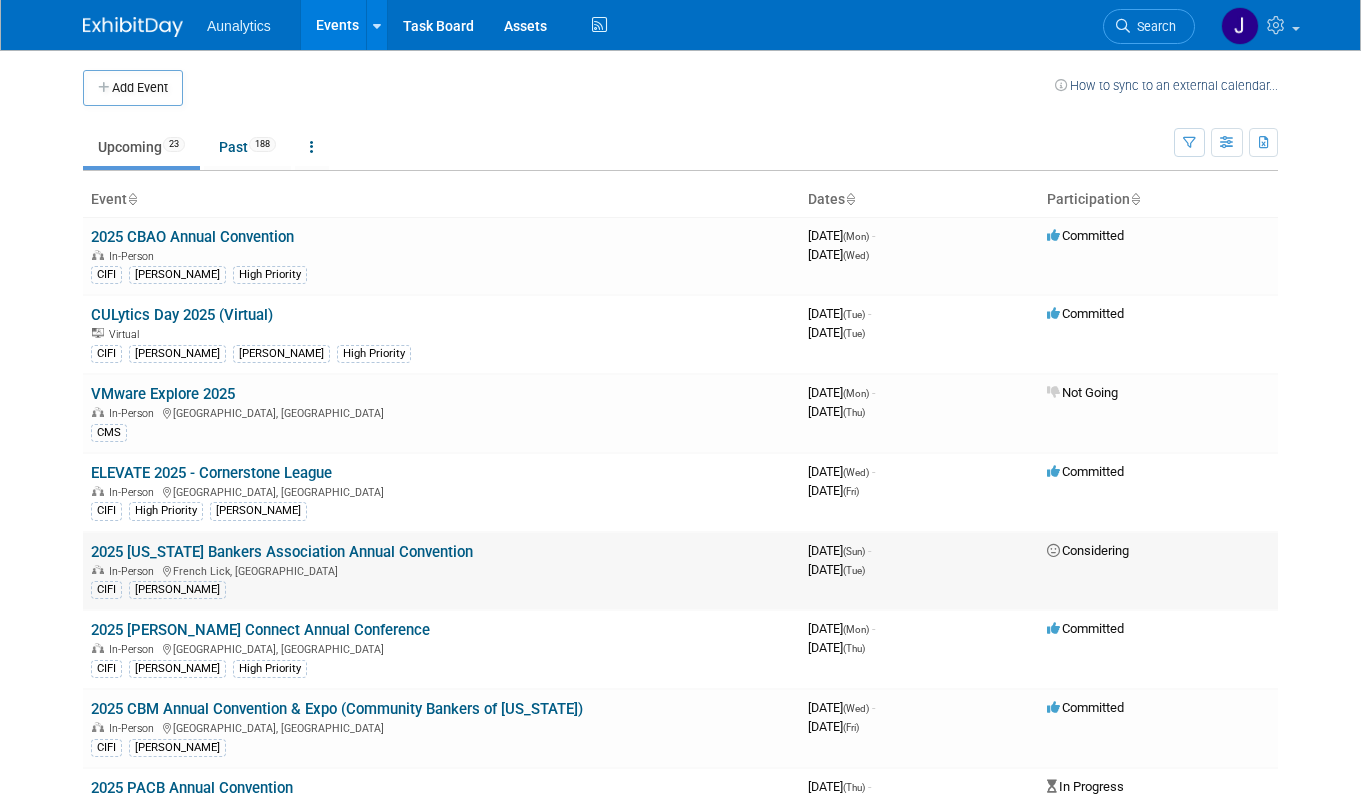 scroll, scrollTop: 0, scrollLeft: 0, axis: both 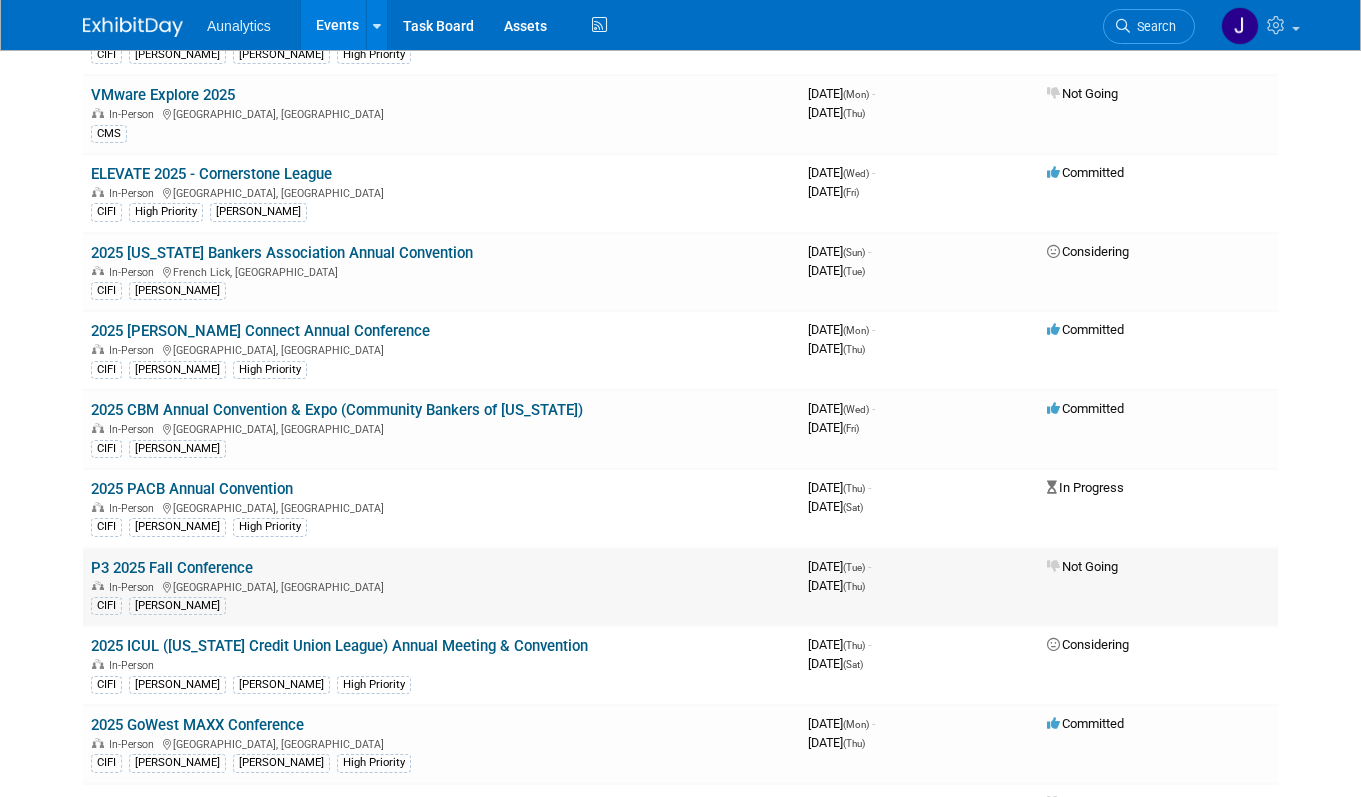 click on "P3 2025 Fall Conference" at bounding box center (172, 568) 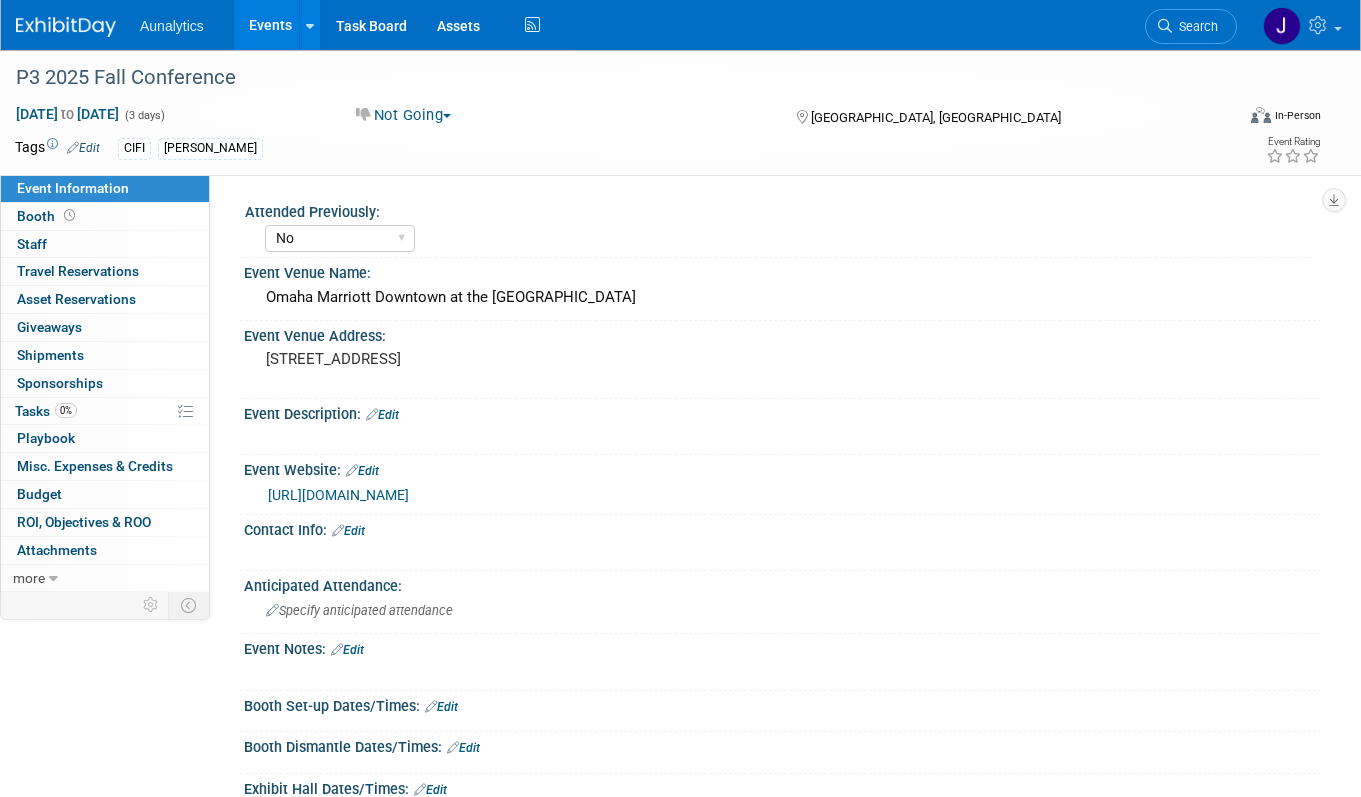 select on "No" 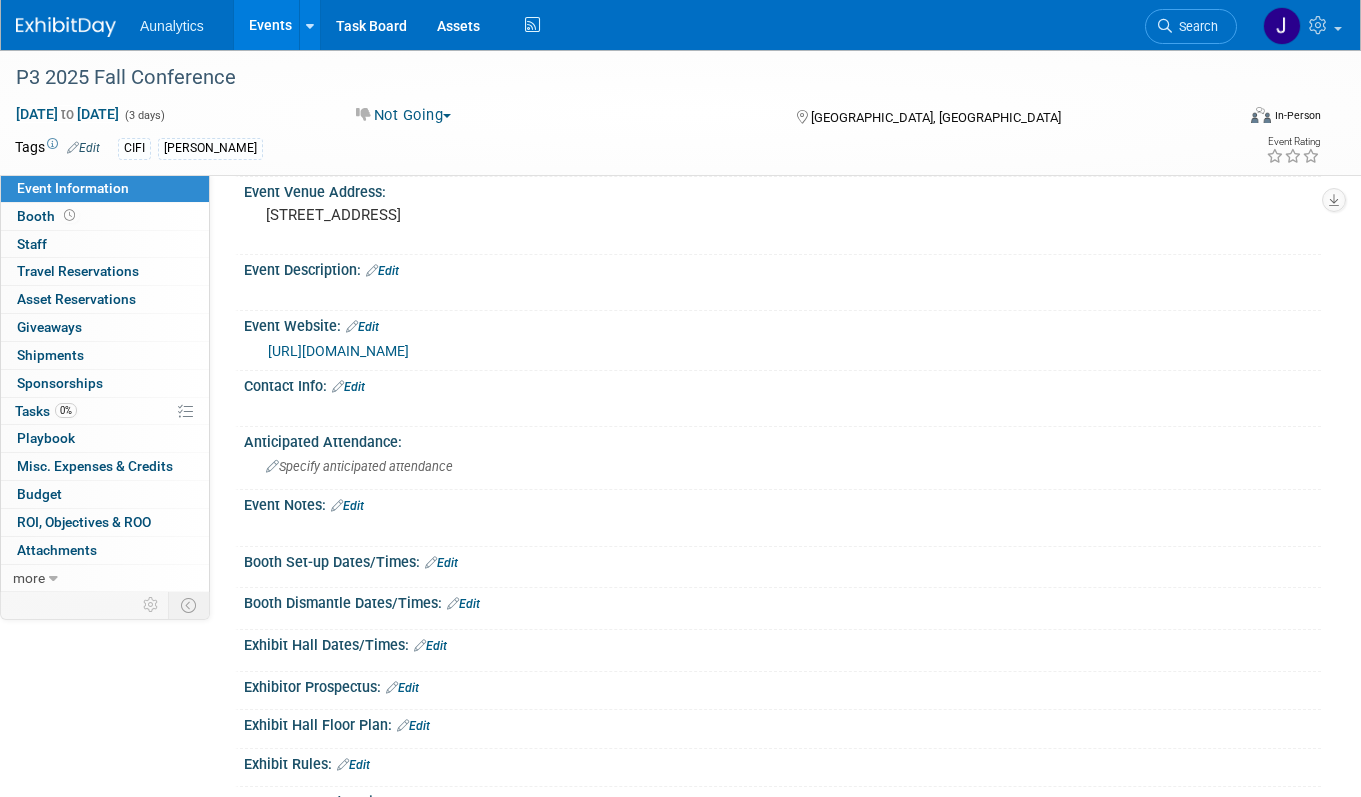 scroll, scrollTop: 0, scrollLeft: 0, axis: both 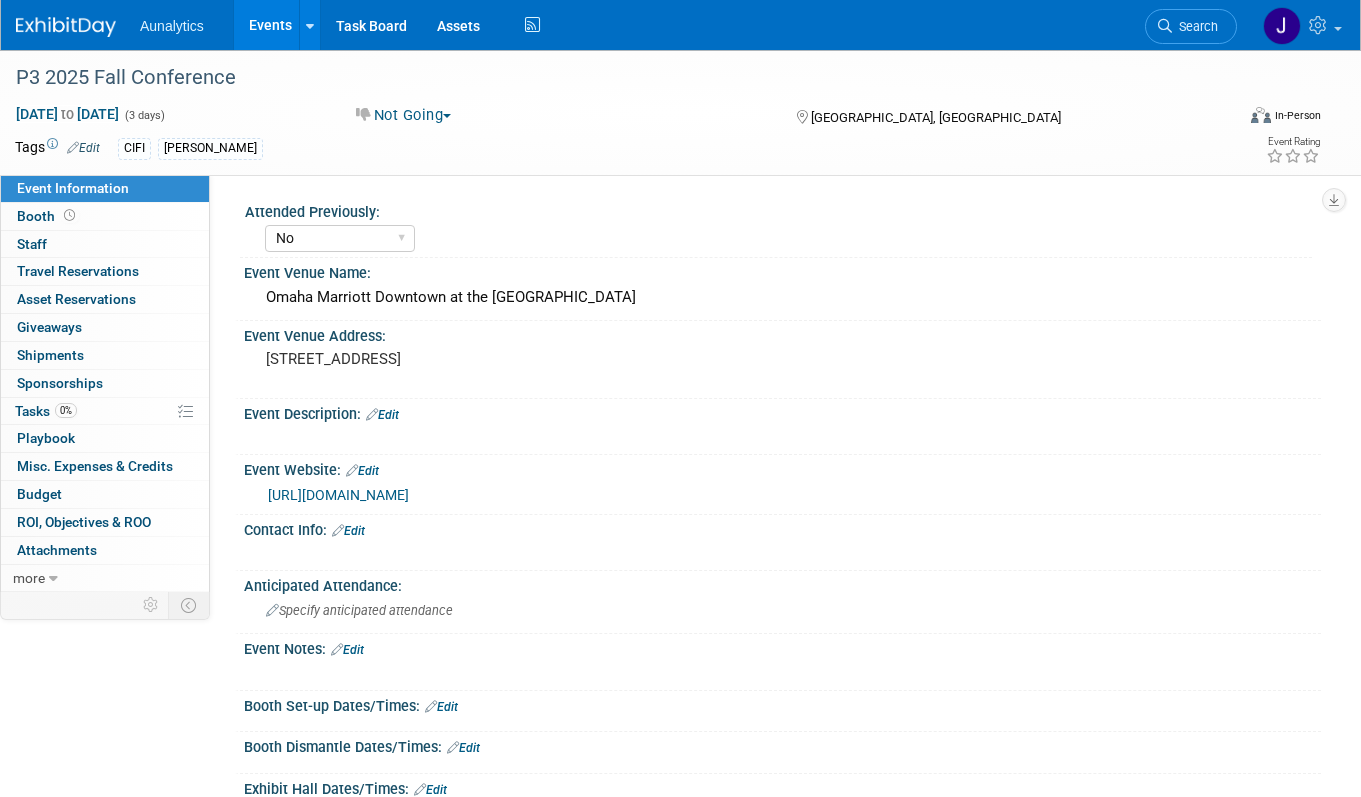 click on "https://p3usergroup.org/event-5888954" at bounding box center (338, 495) 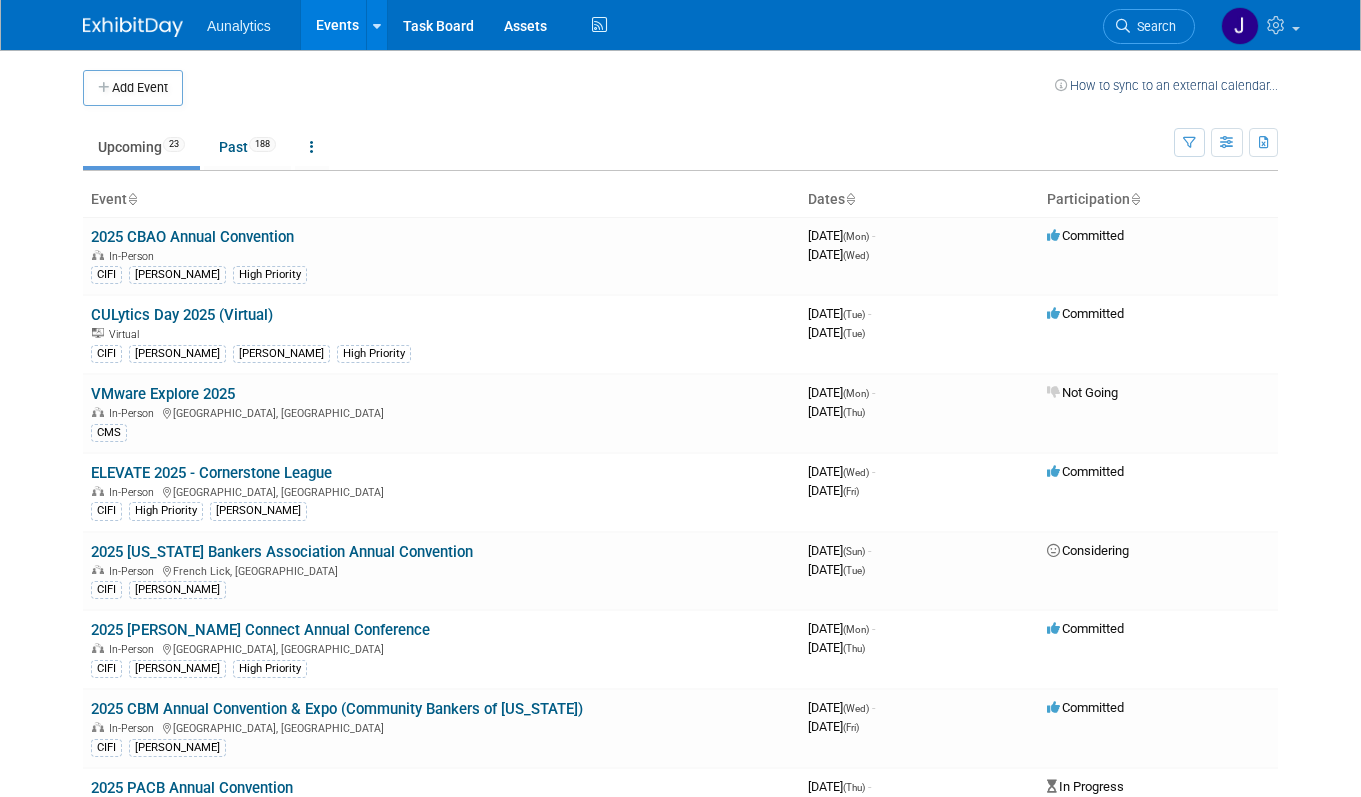 scroll, scrollTop: 0, scrollLeft: 0, axis: both 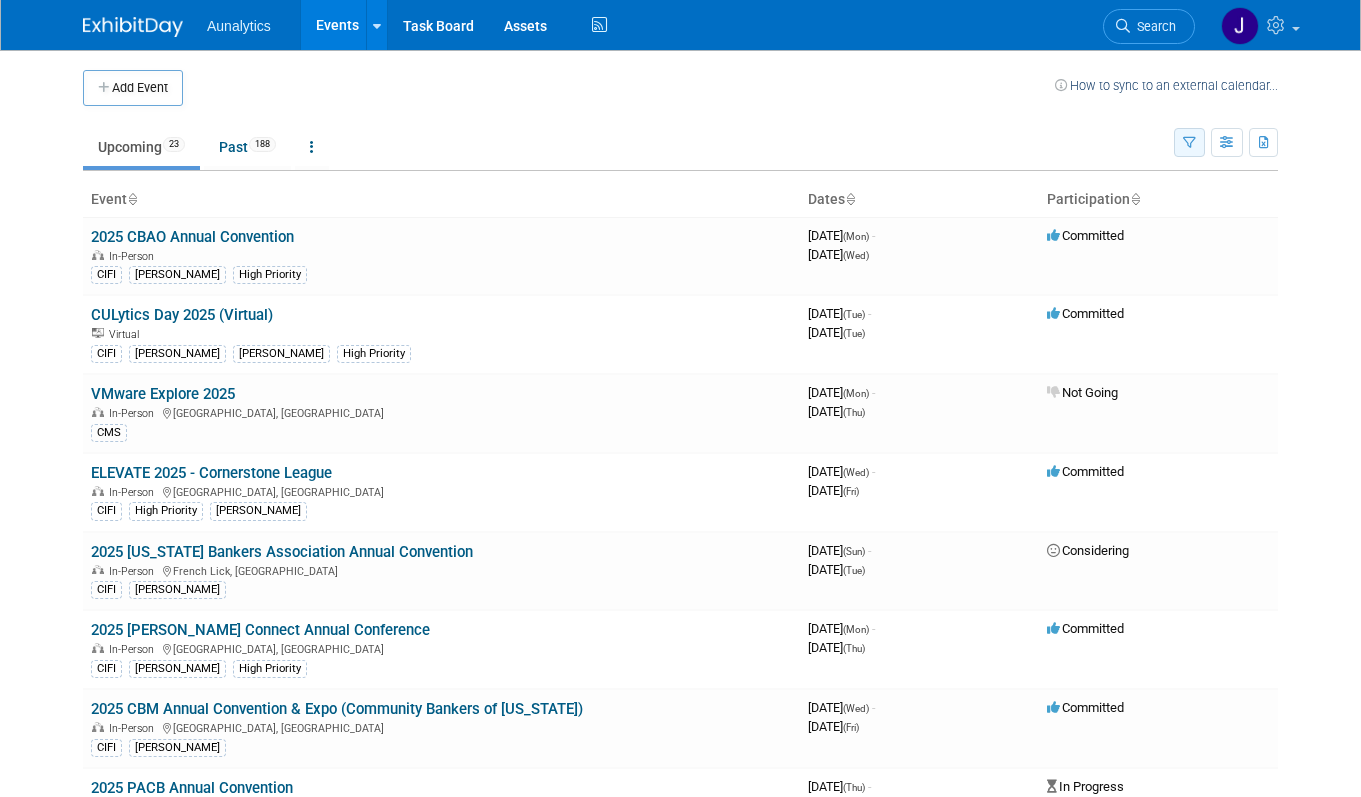 click at bounding box center [1189, 143] 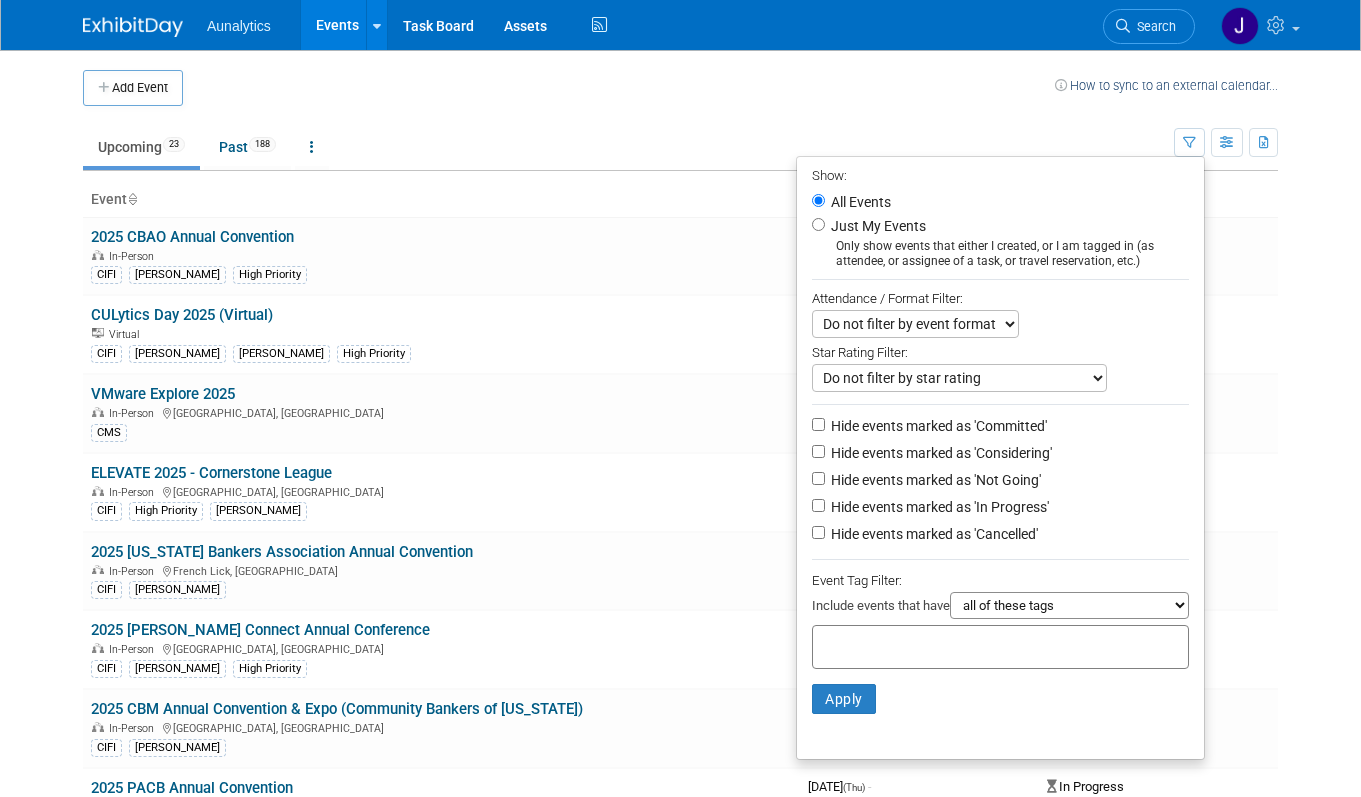 click on "Hide events marked as 'Not Going'" at bounding box center [934, 480] 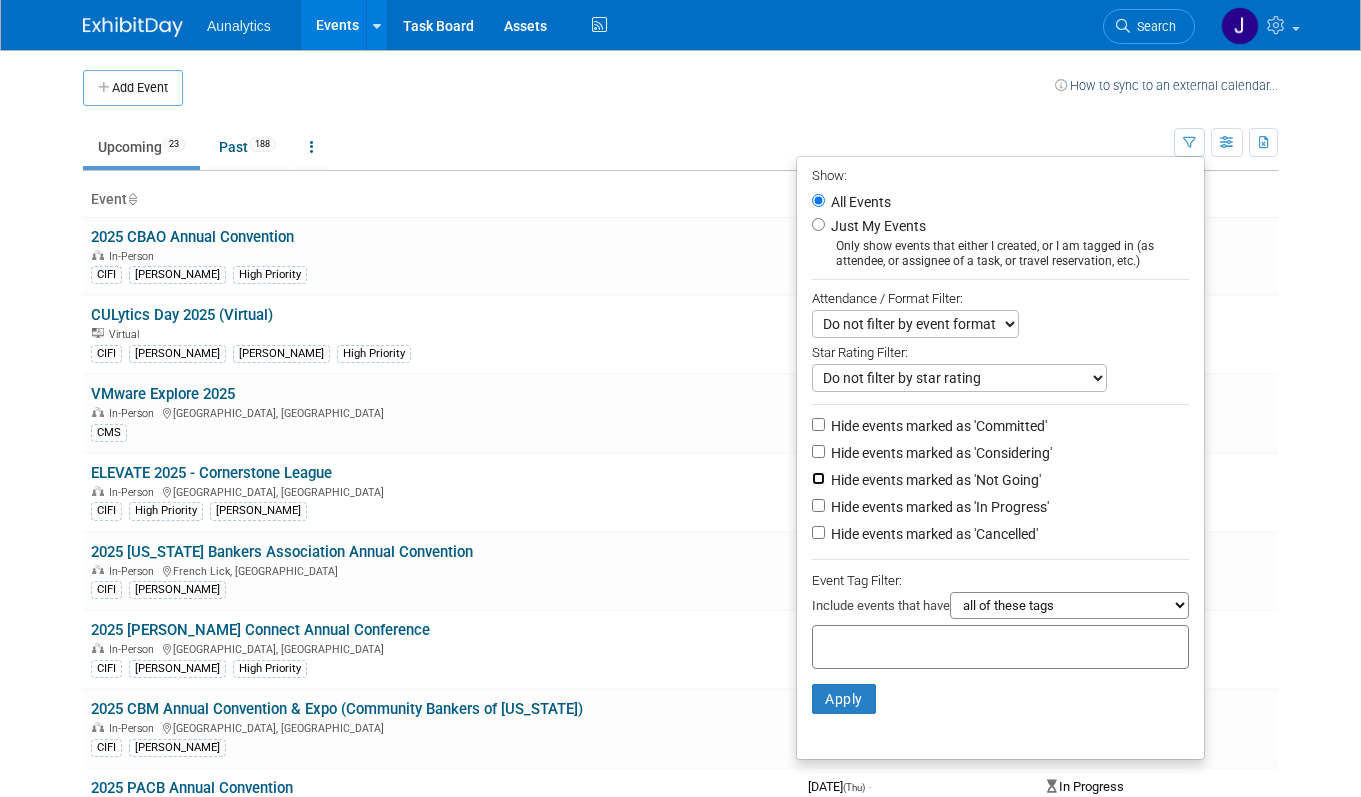 click on "Hide events marked as 'Not Going'" at bounding box center [818, 478] 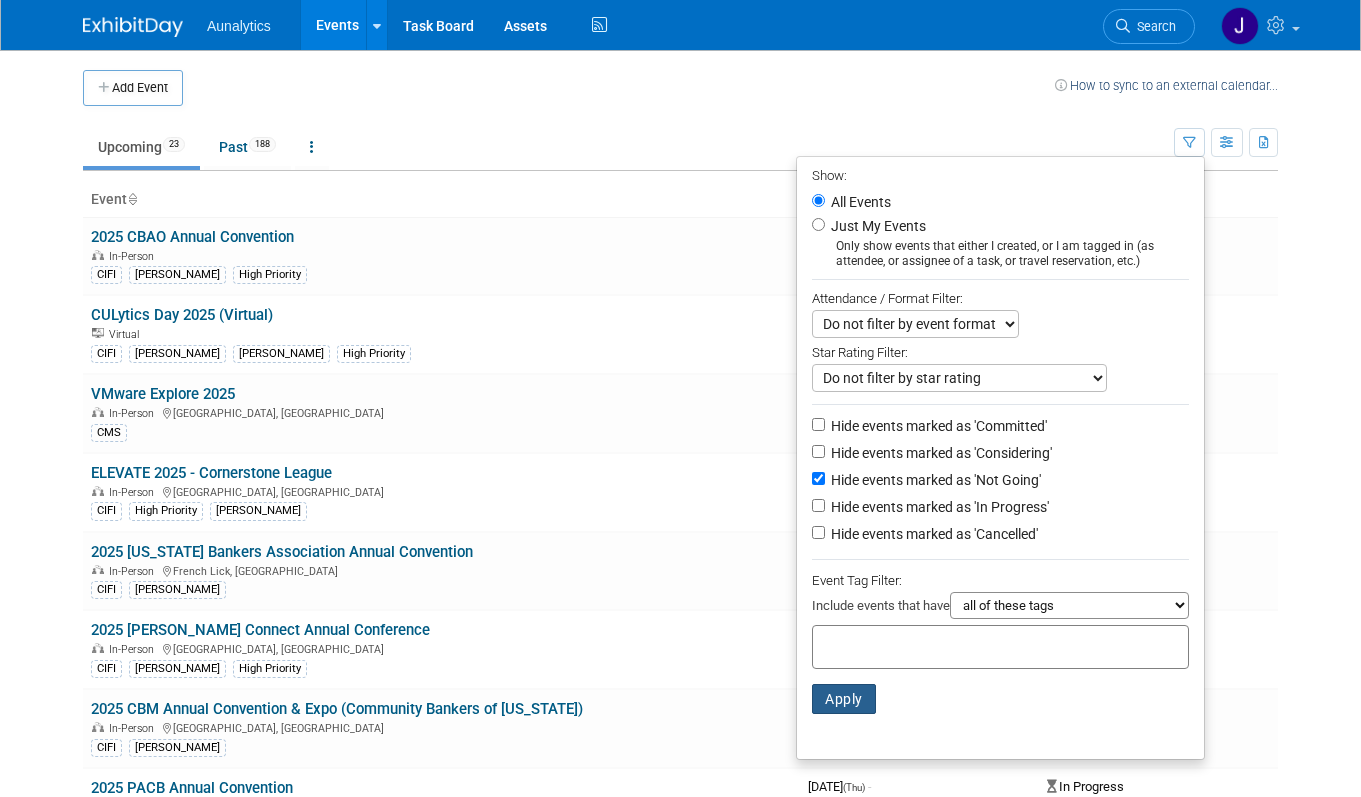click on "Apply" at bounding box center [844, 699] 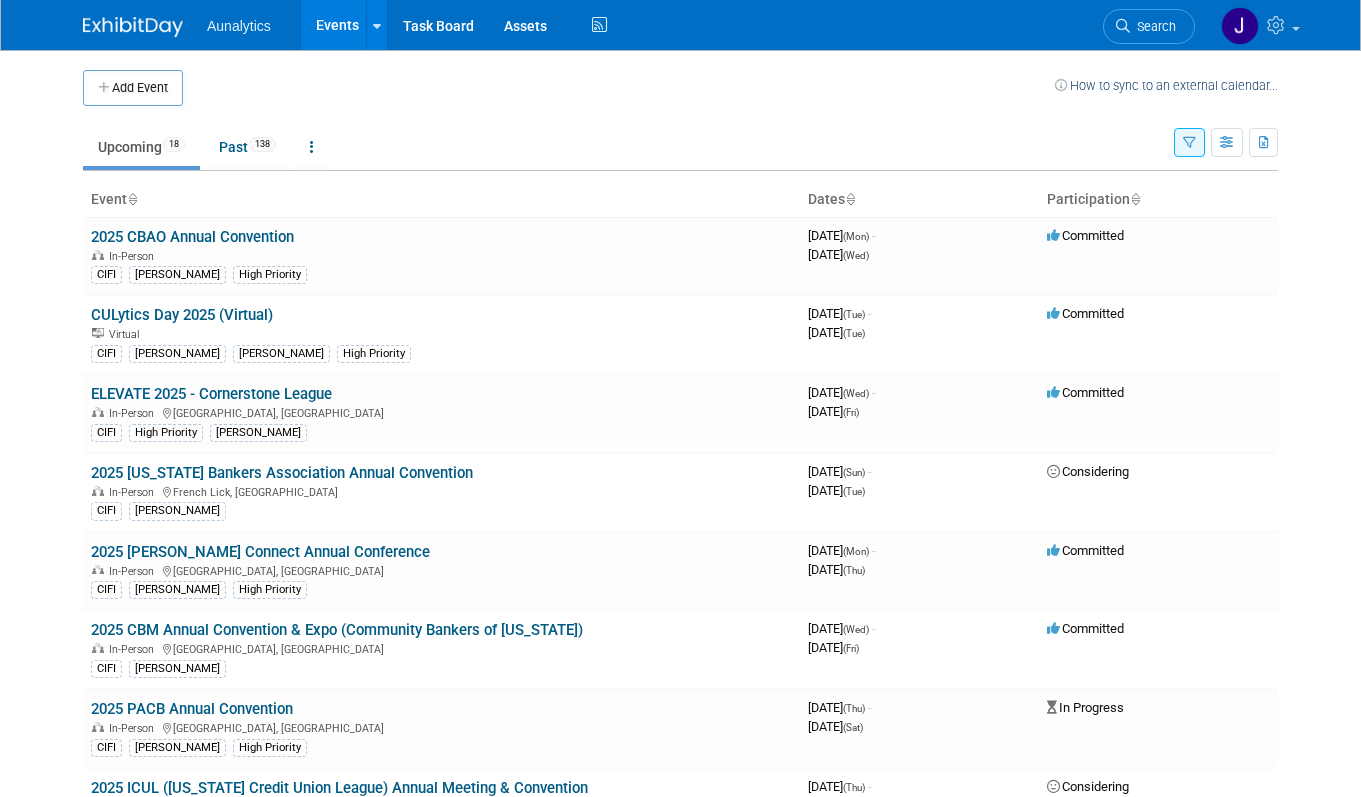scroll, scrollTop: 0, scrollLeft: 0, axis: both 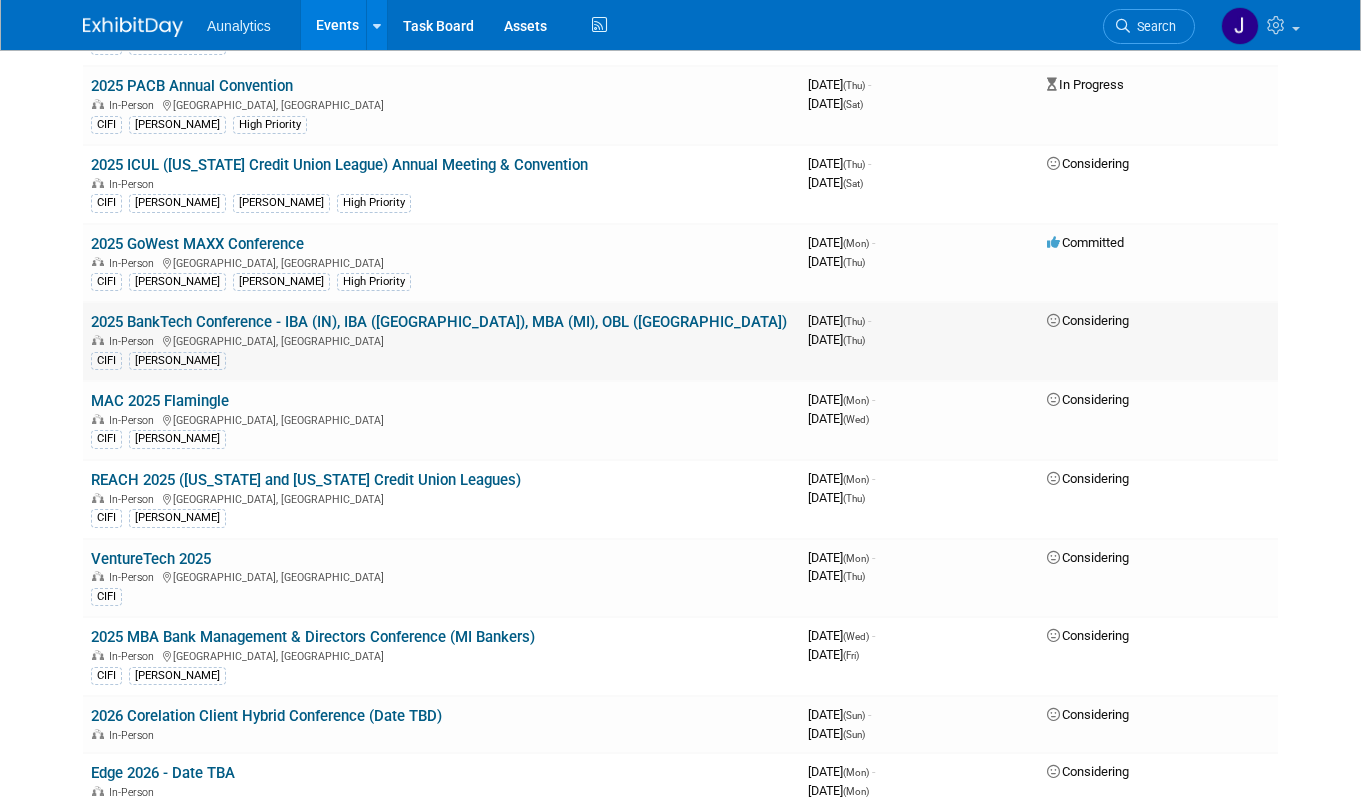 click on "2025 BankTech Conference - IBA (IN), IBA ([GEOGRAPHIC_DATA]), MBA (MI), OBL ([GEOGRAPHIC_DATA])
In-Person
[GEOGRAPHIC_DATA], [GEOGRAPHIC_DATA]
CIFI
[PERSON_NAME]" at bounding box center (441, 341) 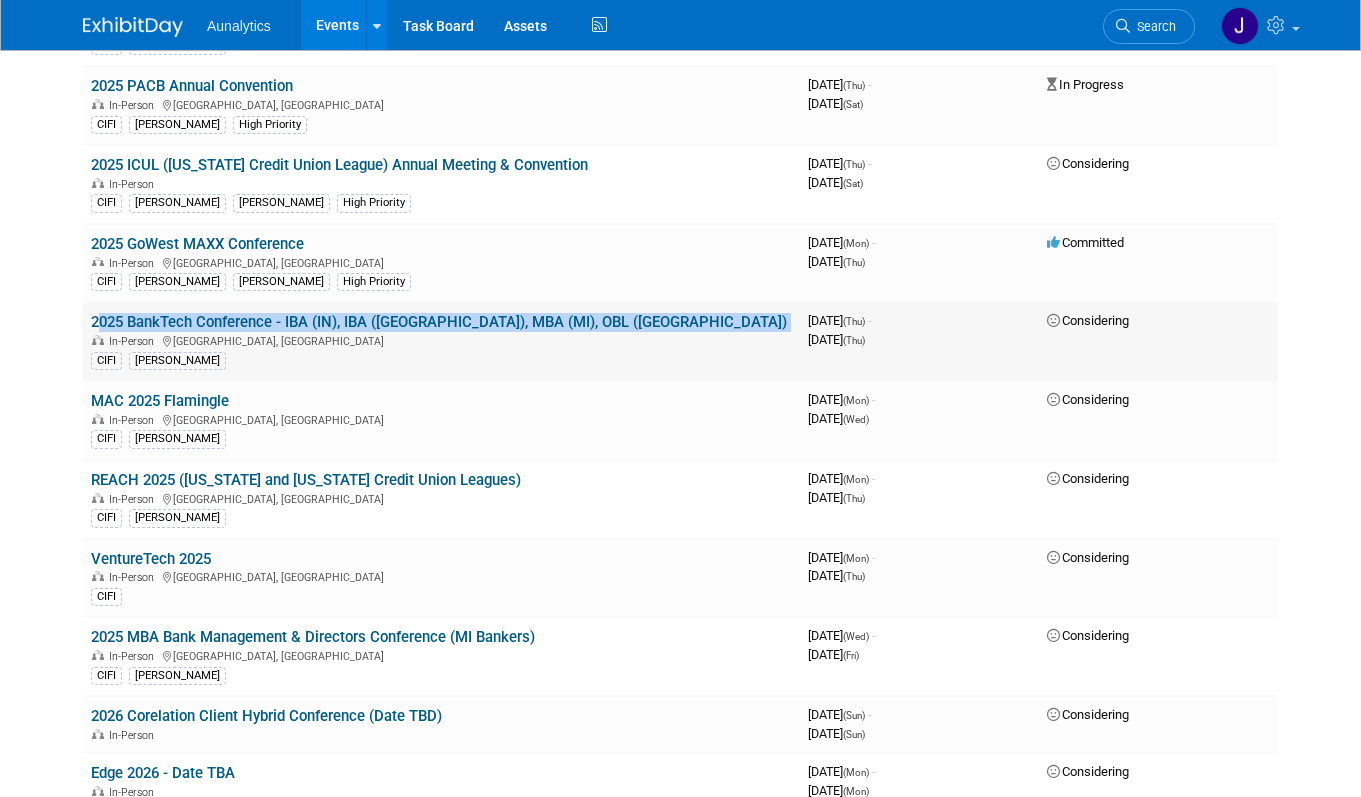 click on "2025 BankTech Conference - IBA (IN), IBA ([GEOGRAPHIC_DATA]), MBA (MI), OBL ([GEOGRAPHIC_DATA])
In-Person
[GEOGRAPHIC_DATA], [GEOGRAPHIC_DATA]
CIFI
[PERSON_NAME]" at bounding box center [441, 341] 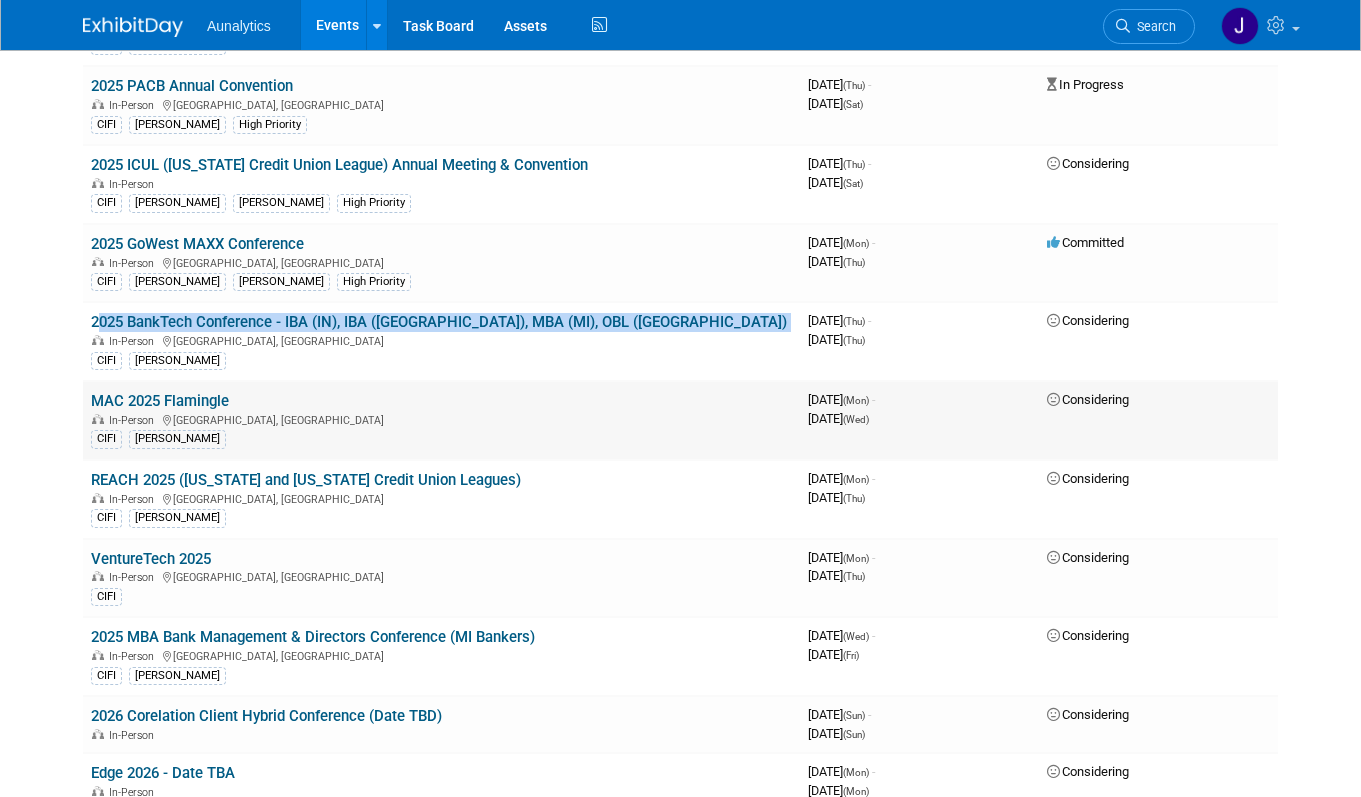 click on "In-Person
[GEOGRAPHIC_DATA], [GEOGRAPHIC_DATA]" at bounding box center (441, 419) 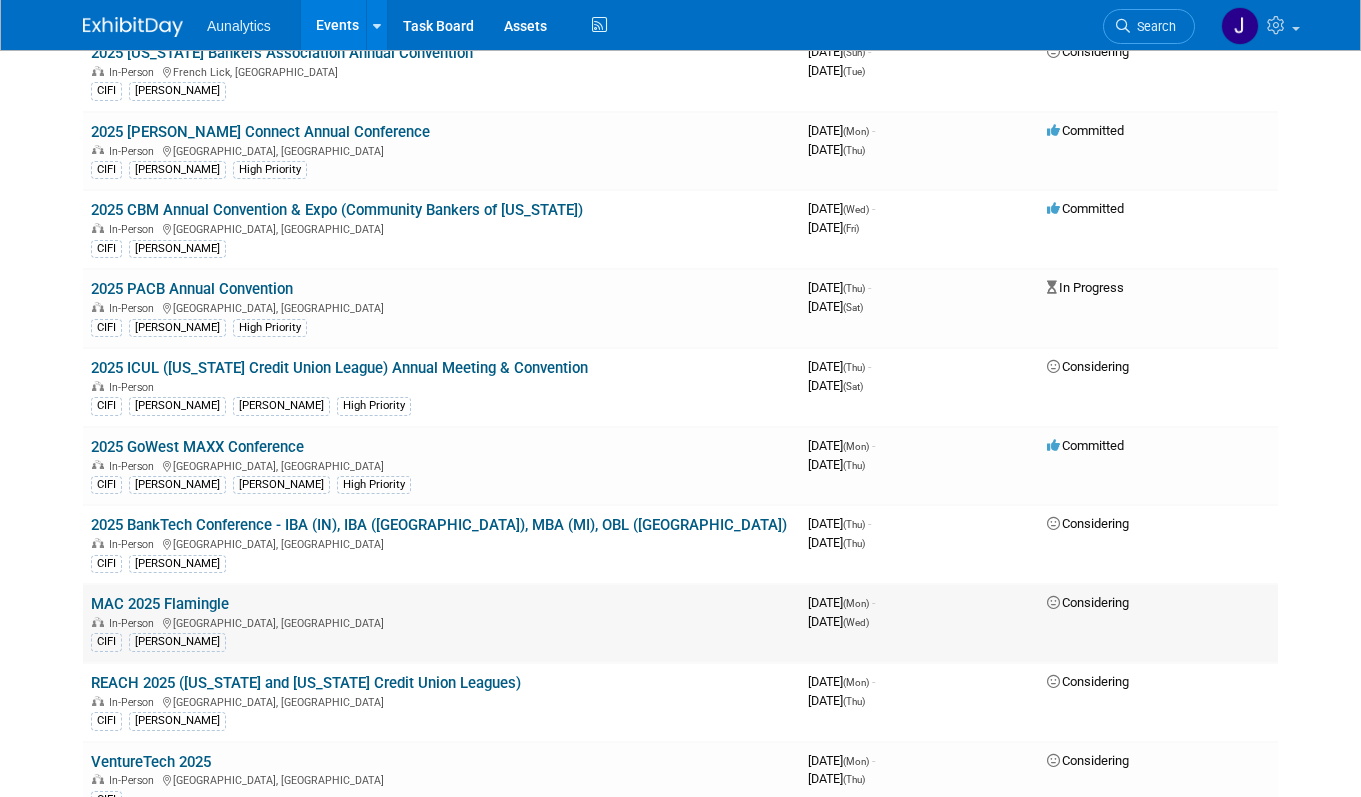 scroll, scrollTop: 406, scrollLeft: 0, axis: vertical 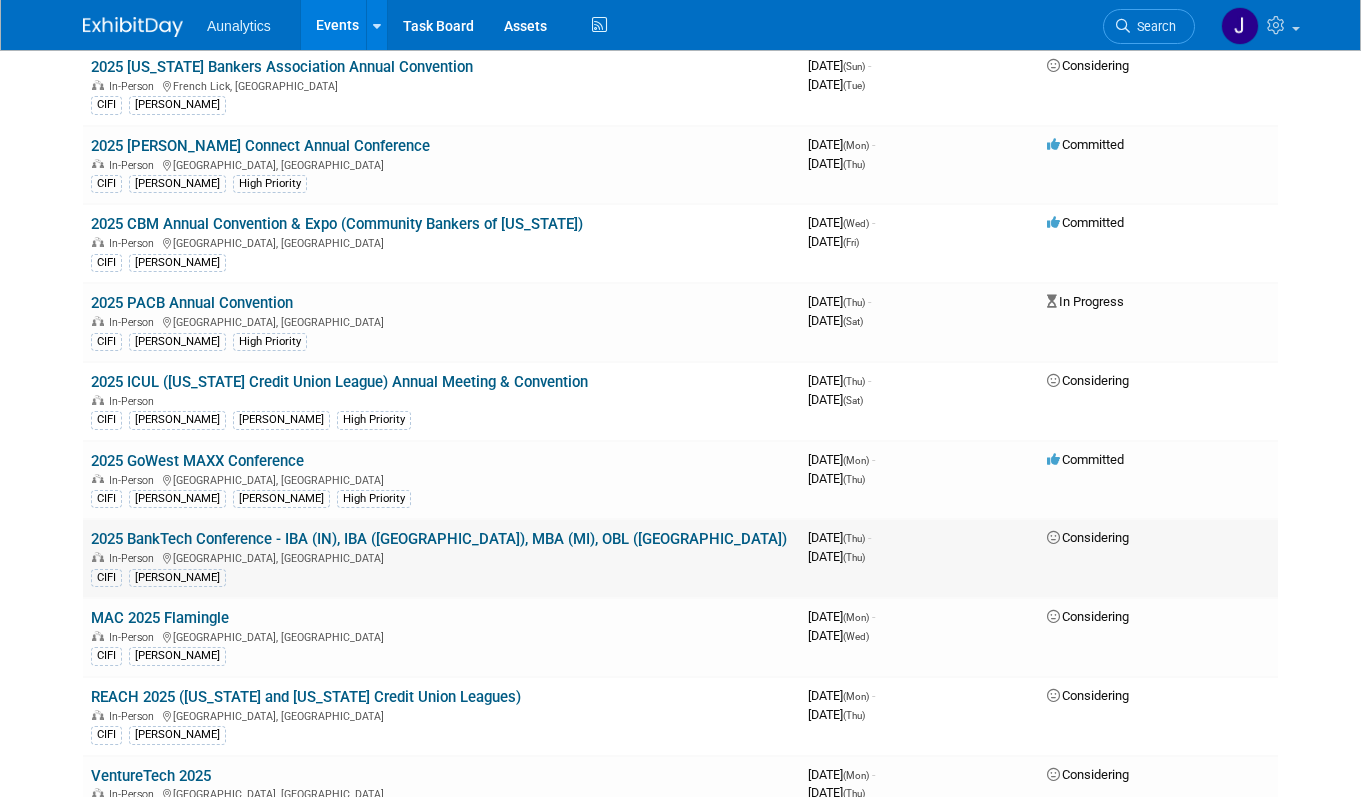 click on "2025 BankTech Conference - IBA (IN), IBA ([GEOGRAPHIC_DATA]), MBA (MI), OBL ([GEOGRAPHIC_DATA])" at bounding box center [439, 539] 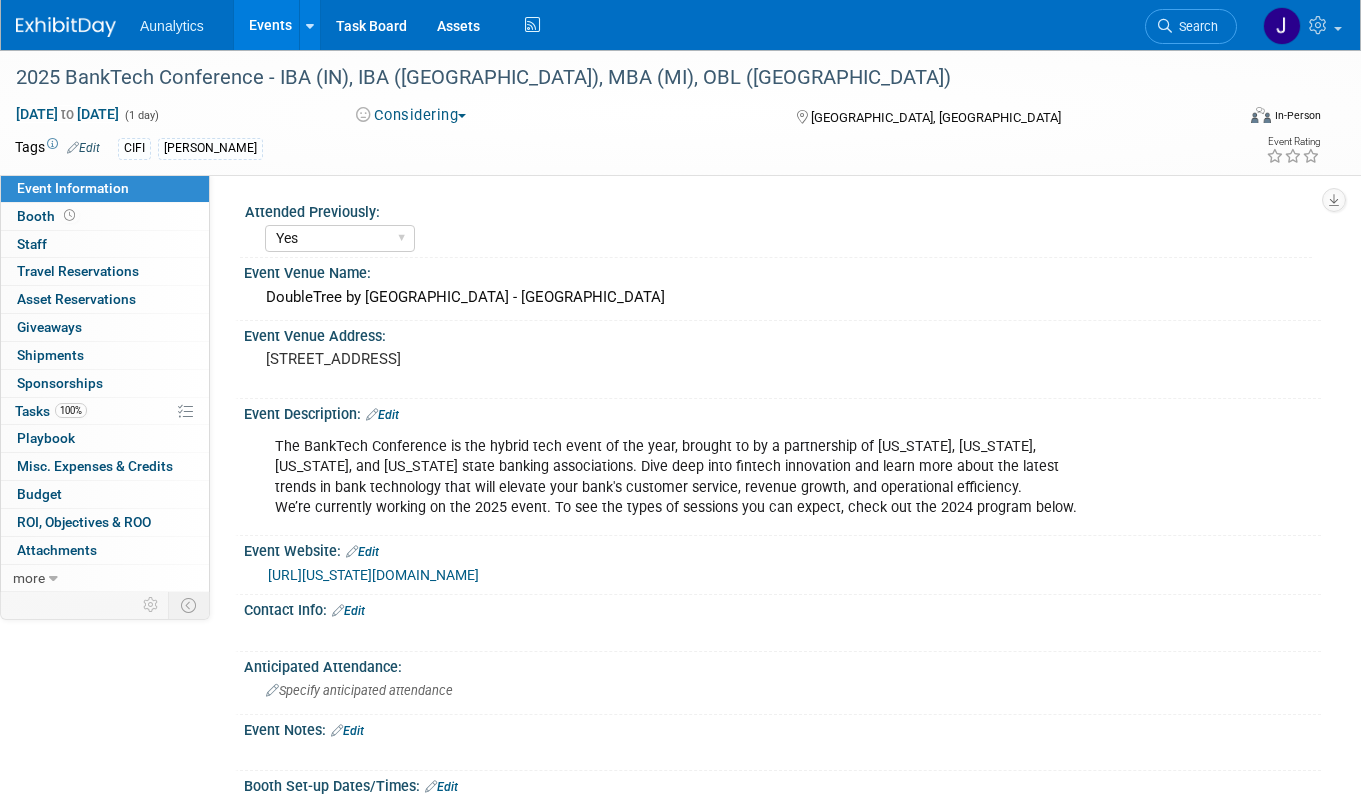 select on "Yes" 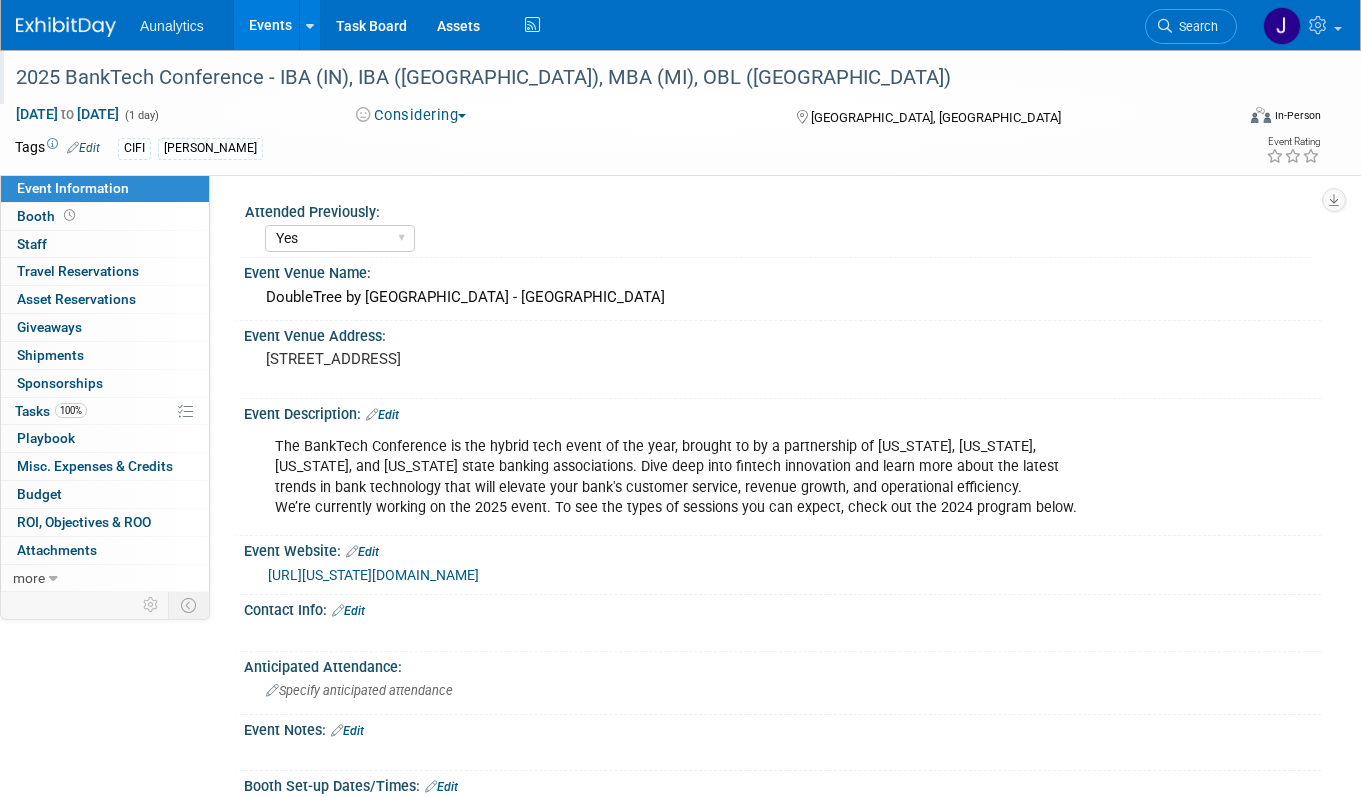 click on "2025 BankTech Conference - IBA (IN), IBA ([GEOGRAPHIC_DATA]), MBA (MI), OBL ([GEOGRAPHIC_DATA])" at bounding box center [609, 78] 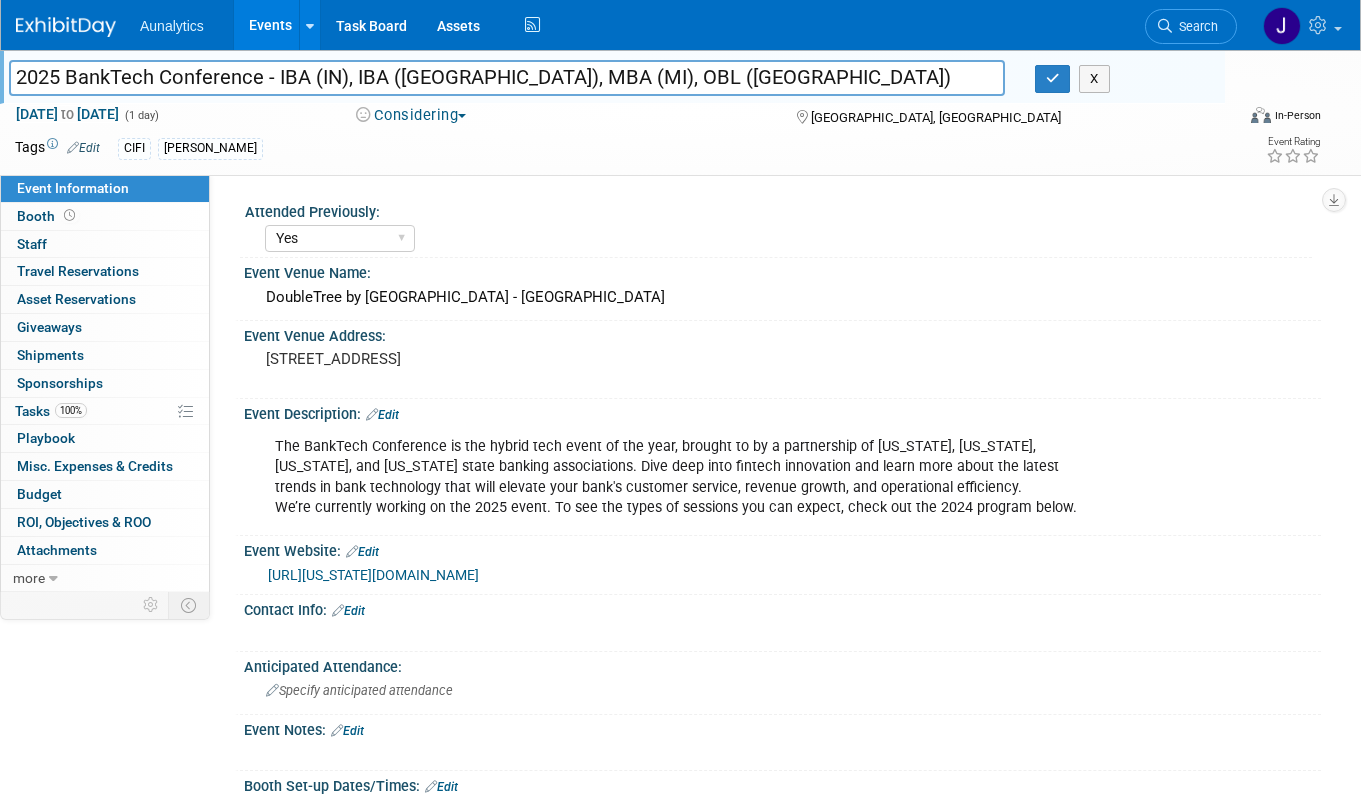 click on "2025 BankTech Conference - IBA (IN), IBA ([GEOGRAPHIC_DATA]), MBA (MI), OBL ([GEOGRAPHIC_DATA])" at bounding box center [507, 77] 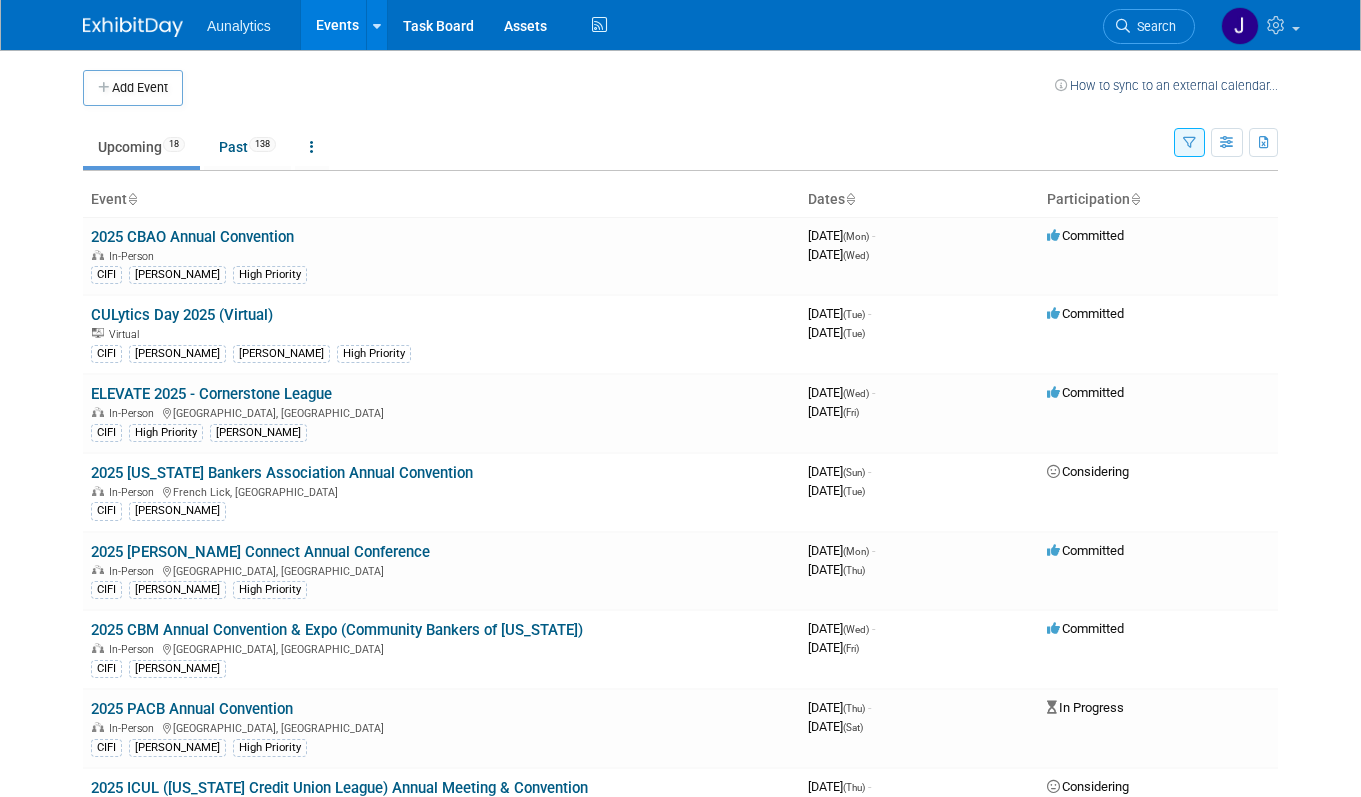 scroll, scrollTop: 113, scrollLeft: 0, axis: vertical 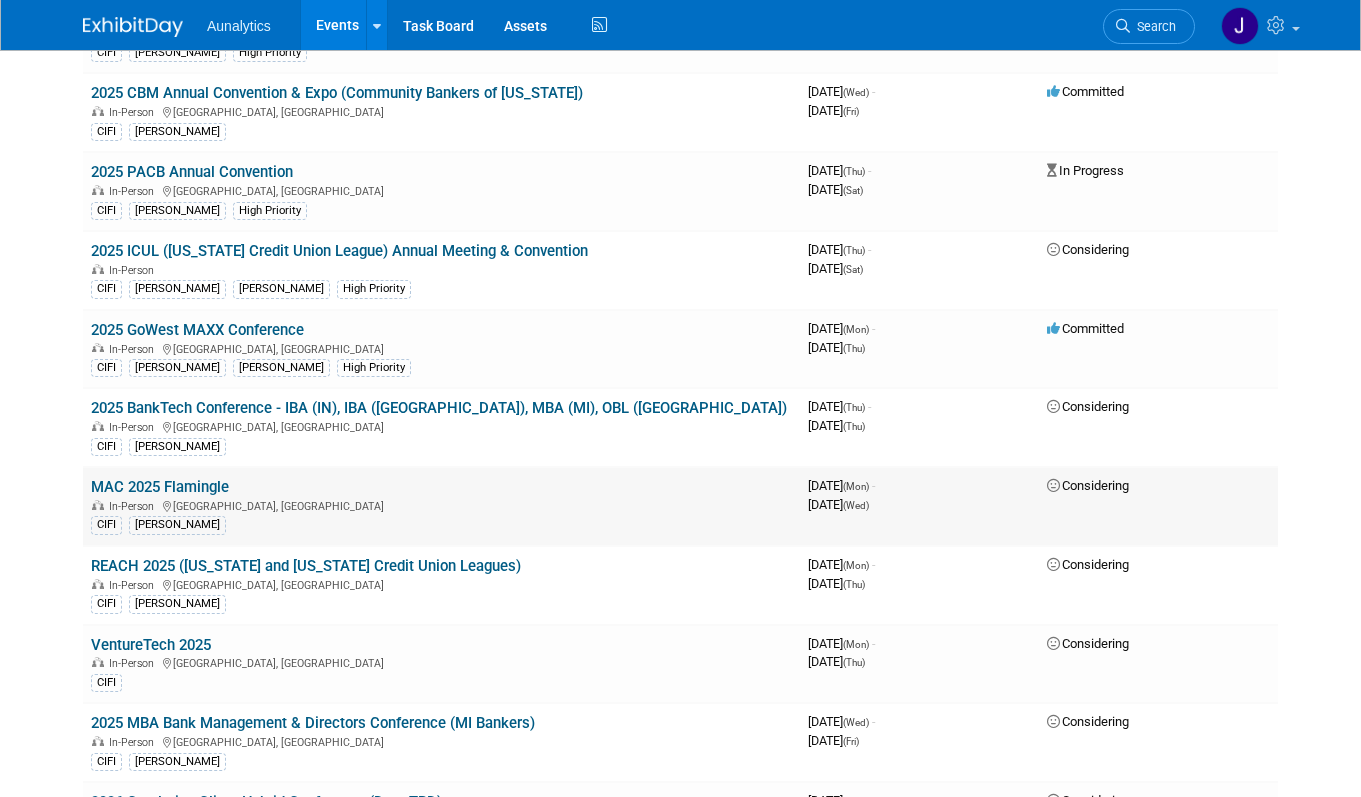 click on "MAC 2025 Flamingle" at bounding box center [160, 487] 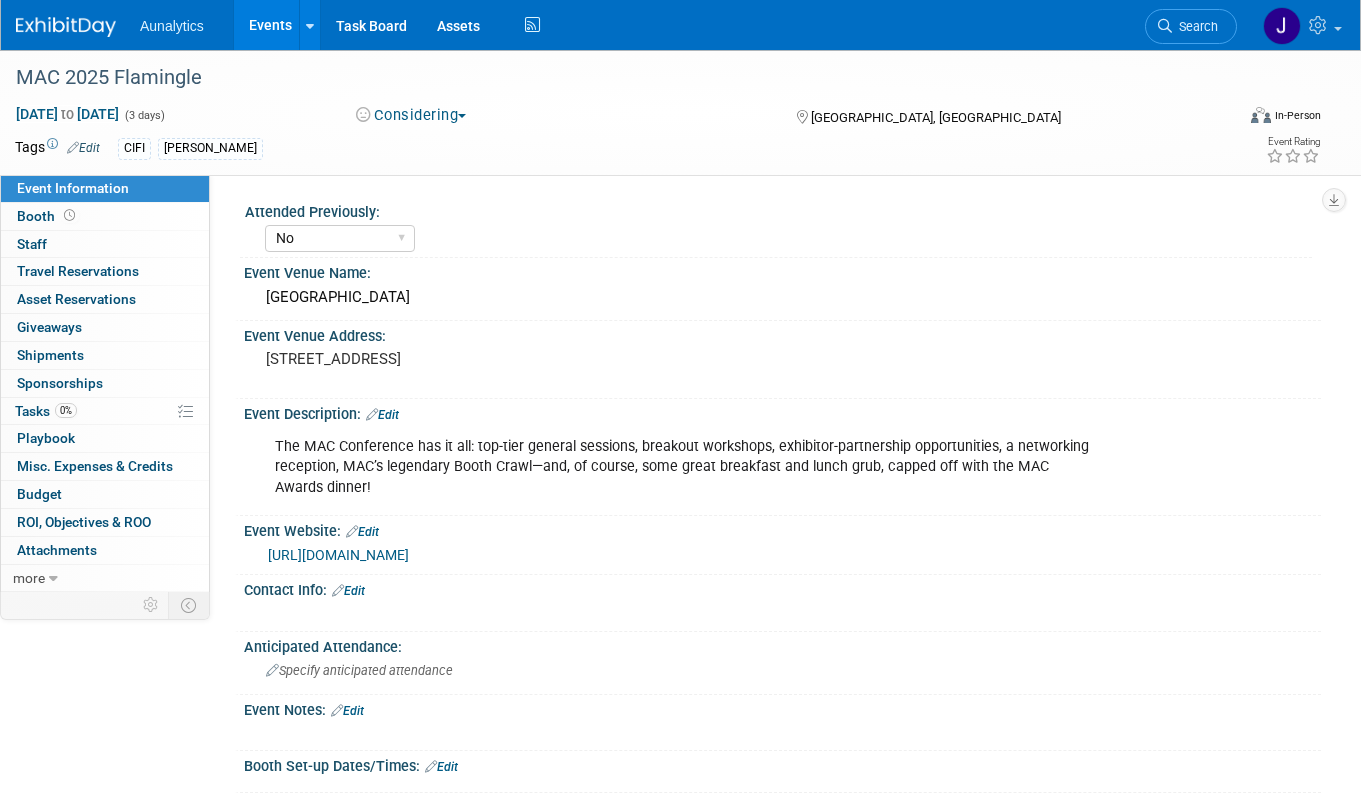 select on "No" 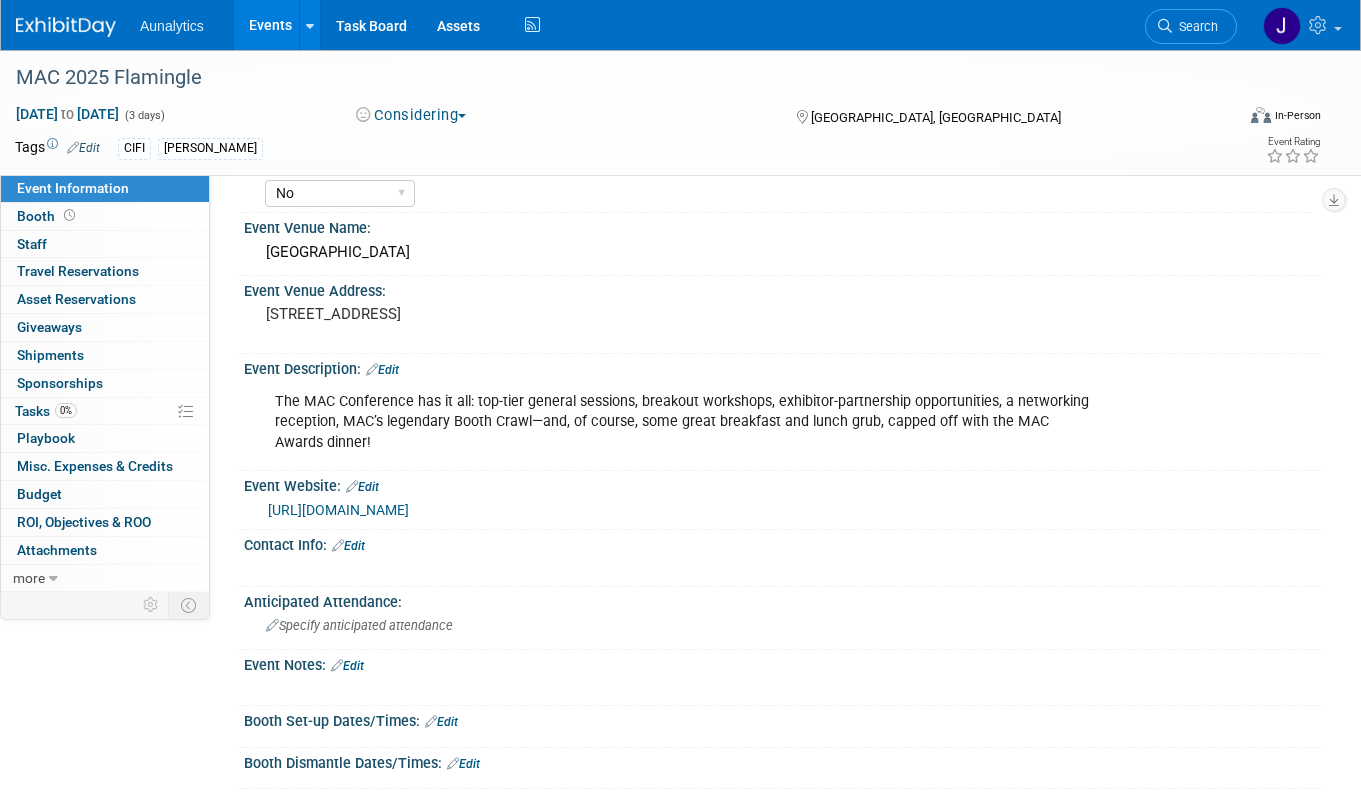 scroll, scrollTop: 0, scrollLeft: 0, axis: both 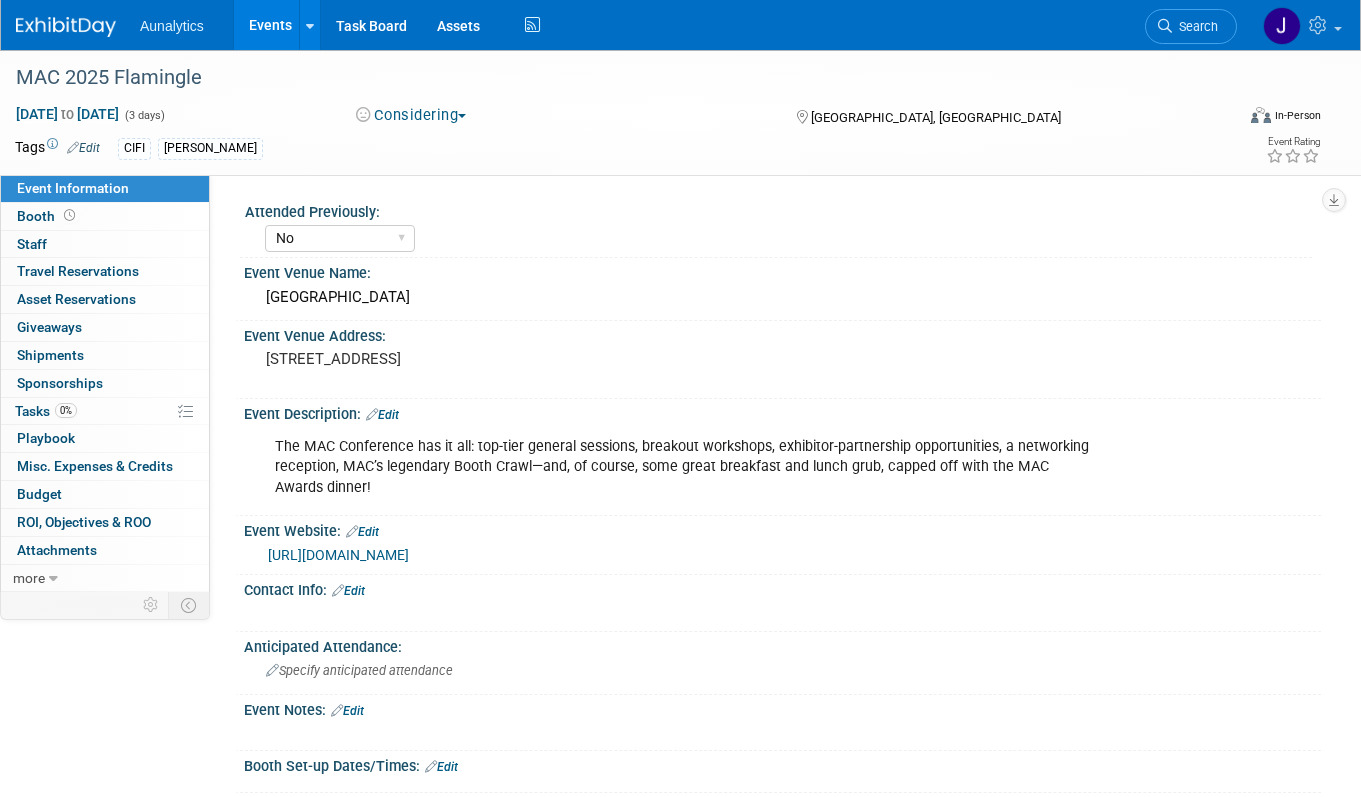 click on "CIFI
Drew" at bounding box center (608, 149) 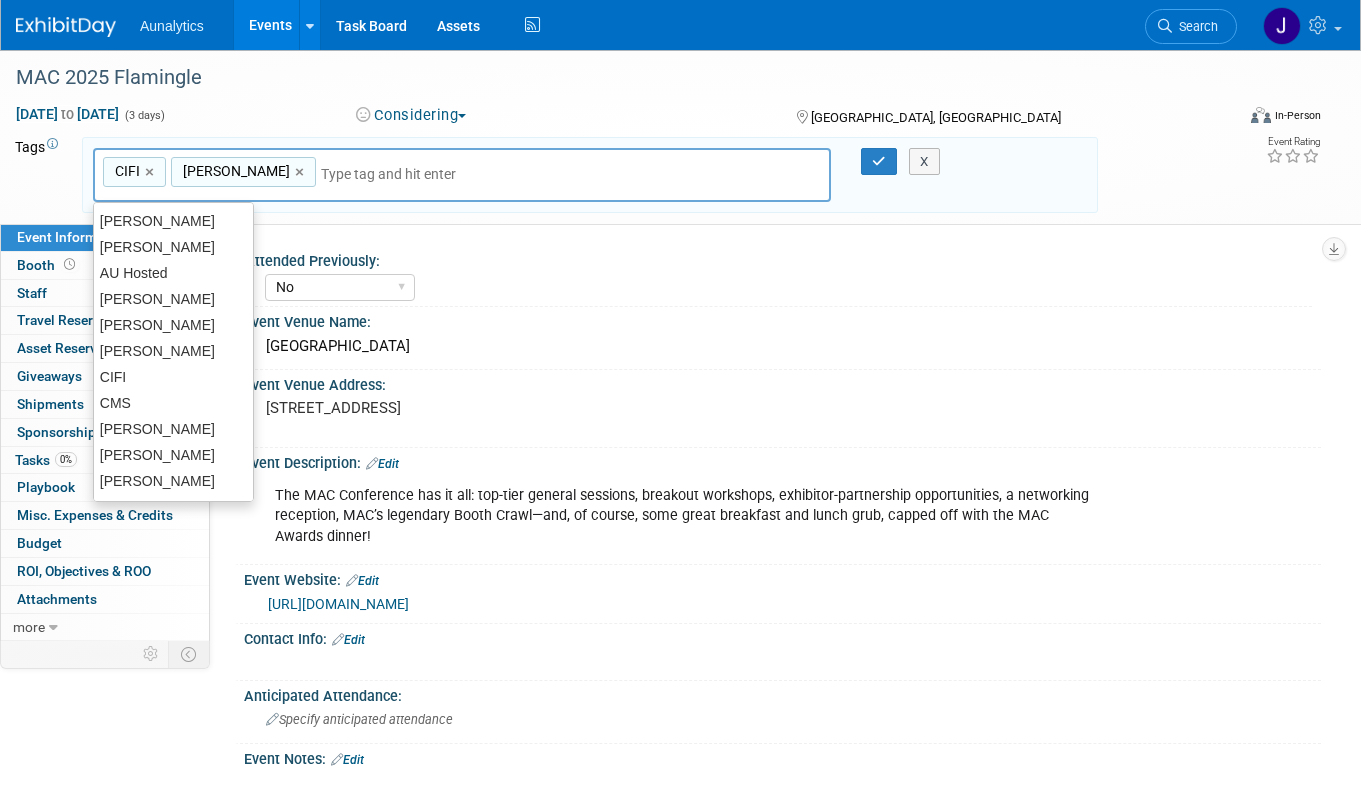 click at bounding box center (401, 174) 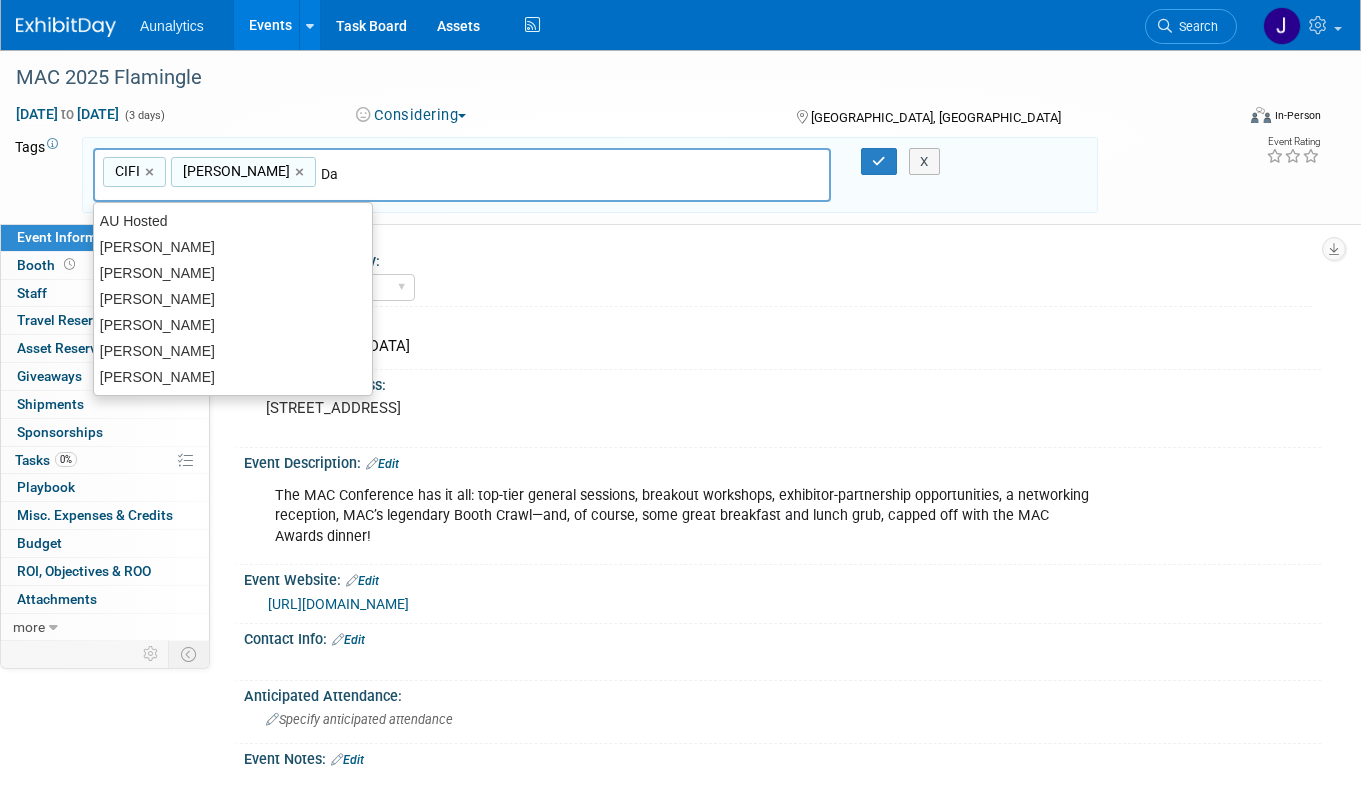 type on "[PERSON_NAME]" 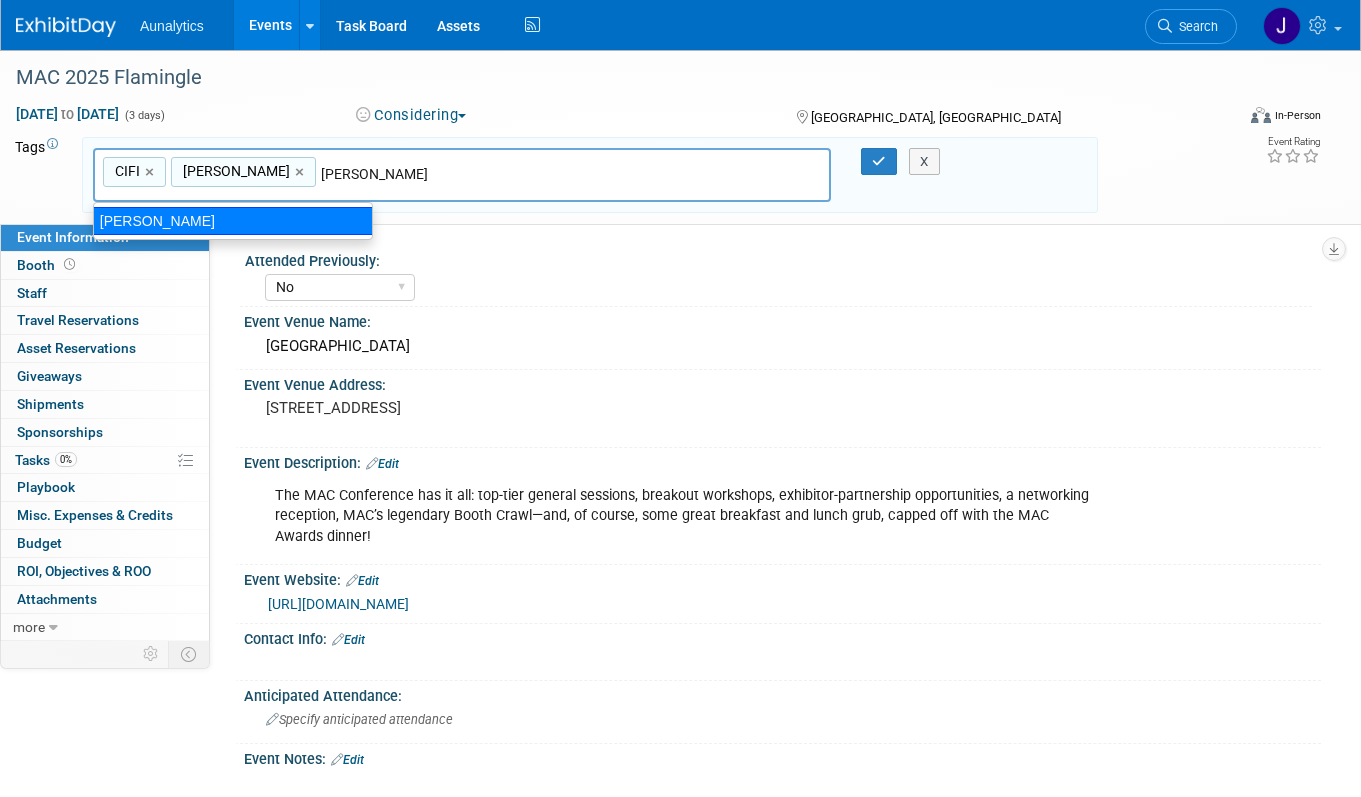 click on "[PERSON_NAME]" at bounding box center (233, 221) 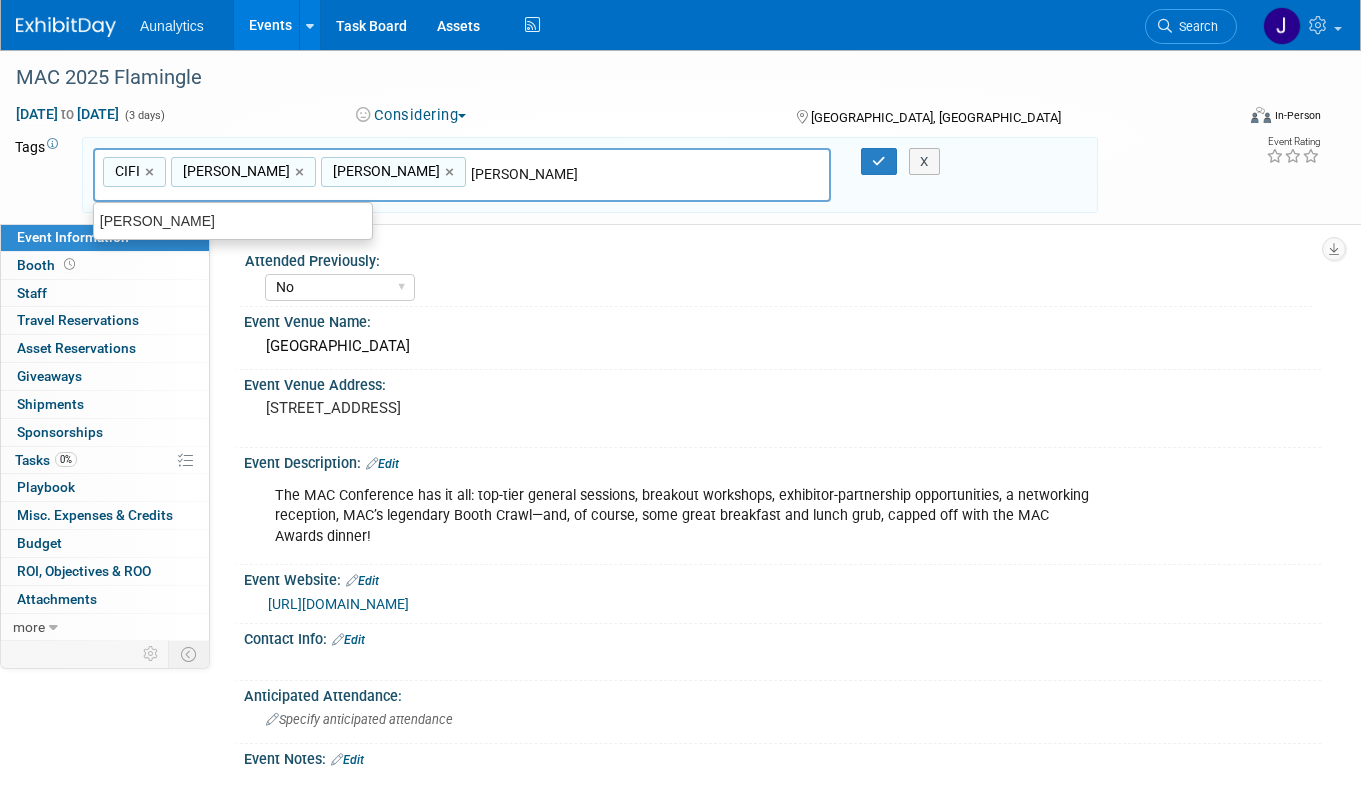 type on "[PERSON_NAME]" 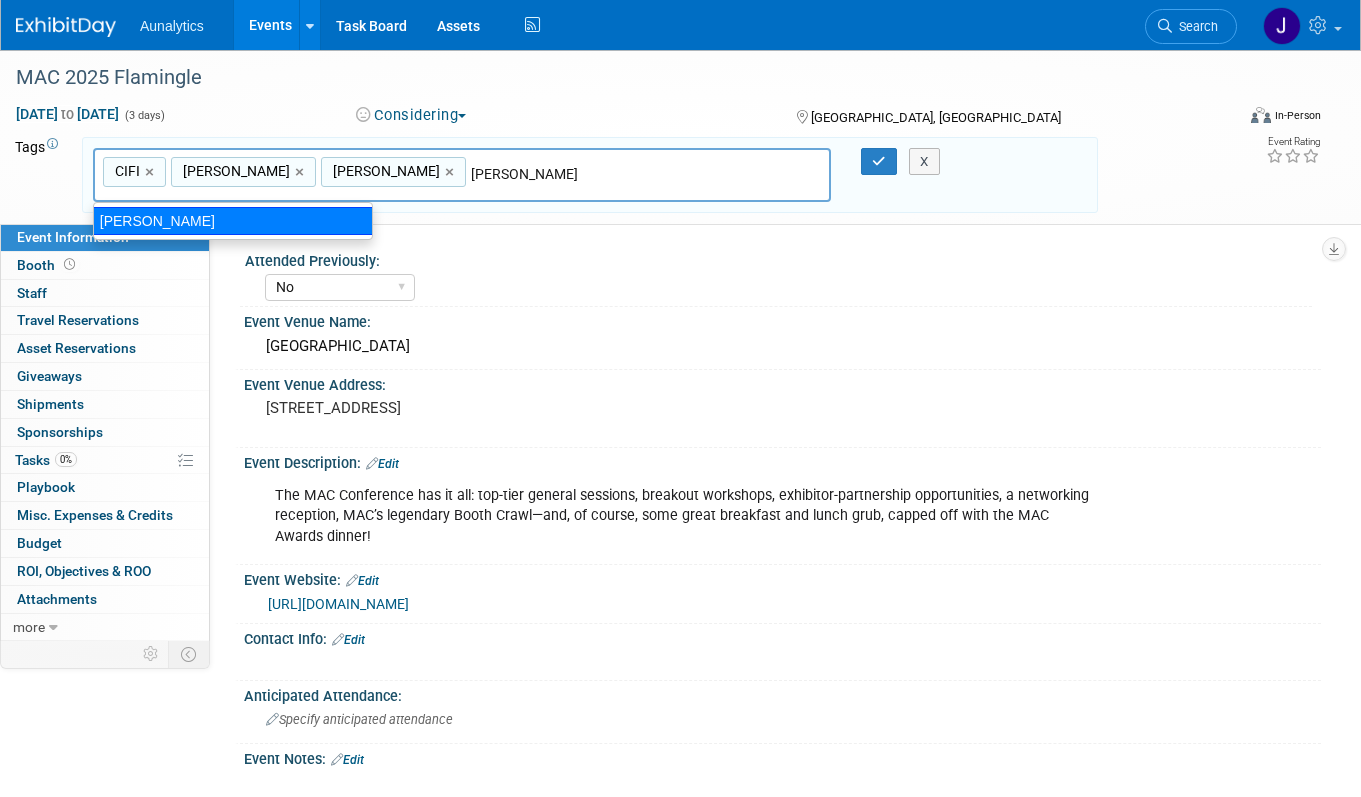 click on "[PERSON_NAME]" at bounding box center (233, 221) 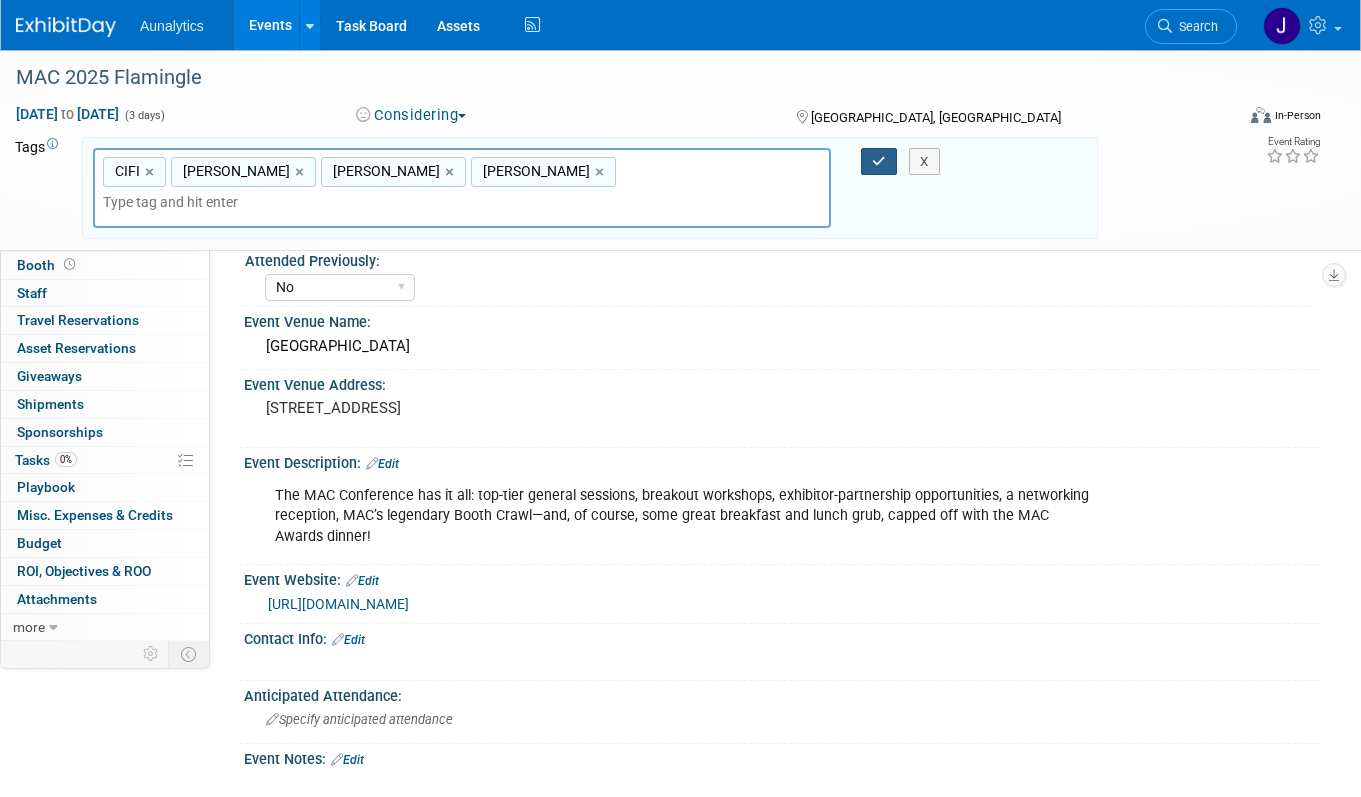 click at bounding box center [879, 161] 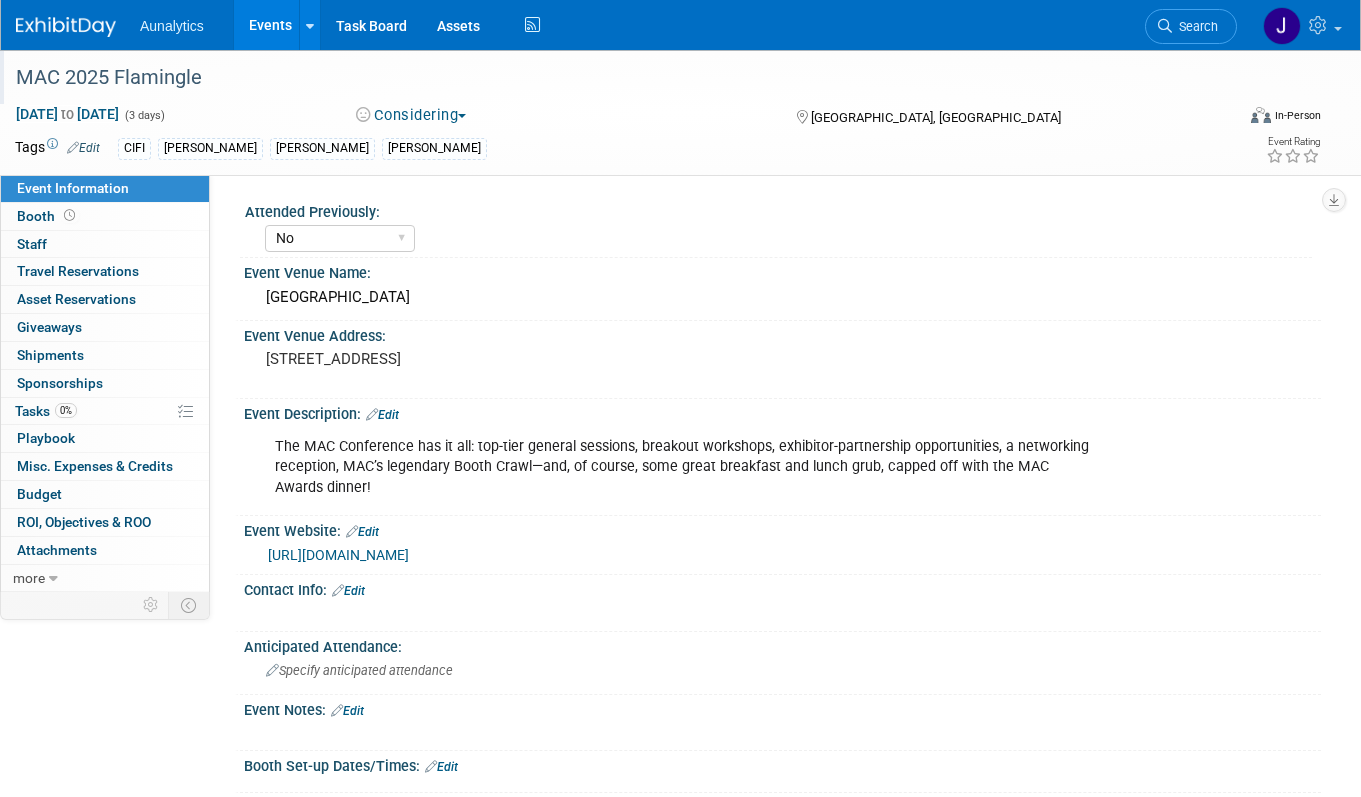 click on "MAC 2025 Flamingle" at bounding box center [609, 78] 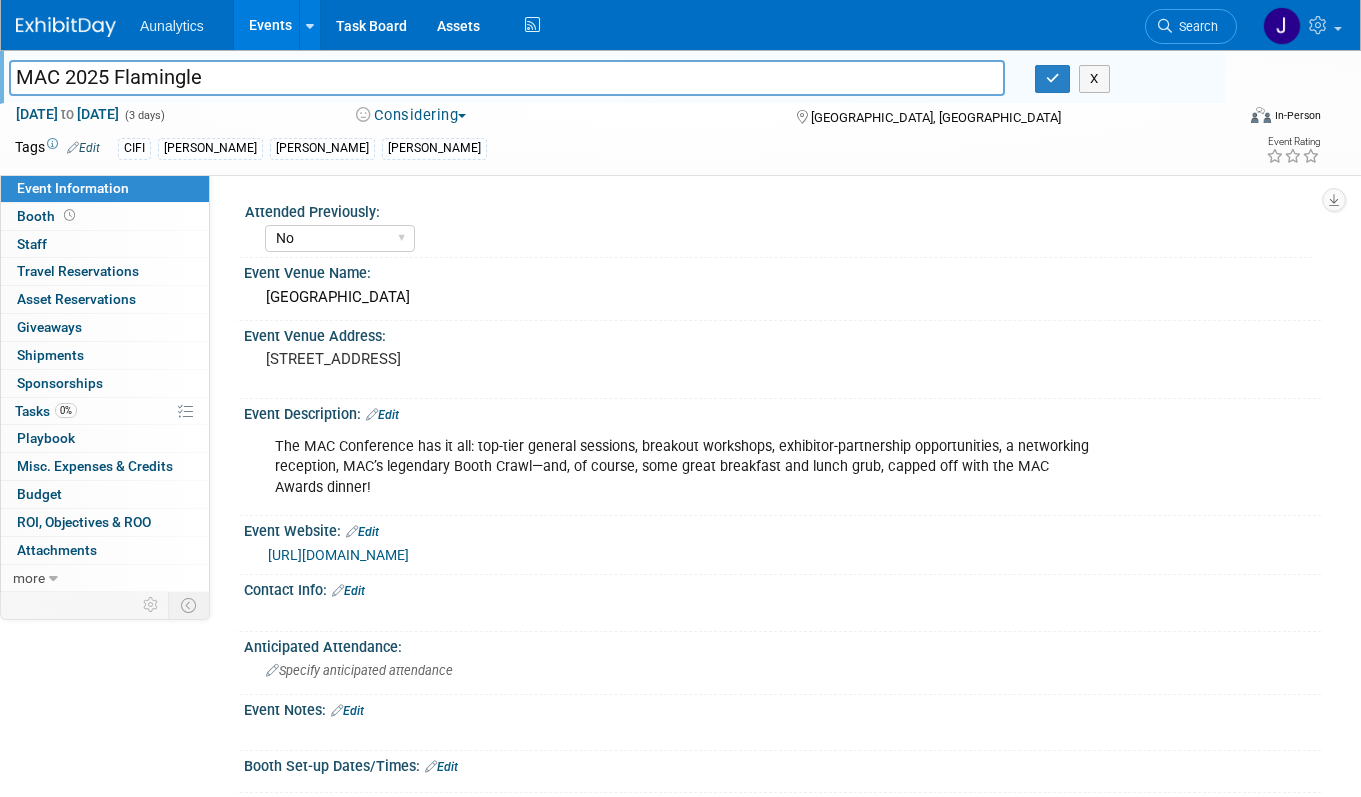 click on "MAC 2025 Flamingle" at bounding box center [507, 77] 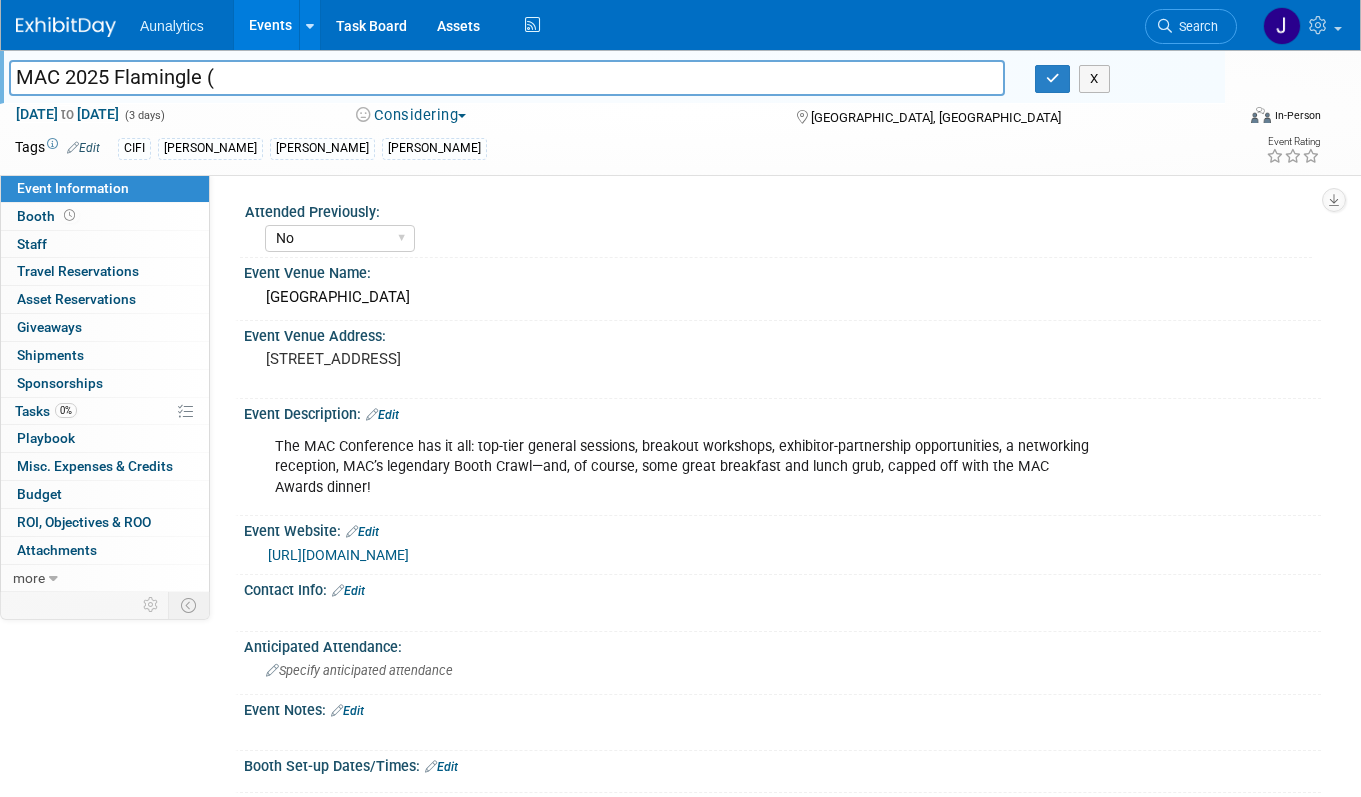 paste on "Marketing Association of Credit Unions" 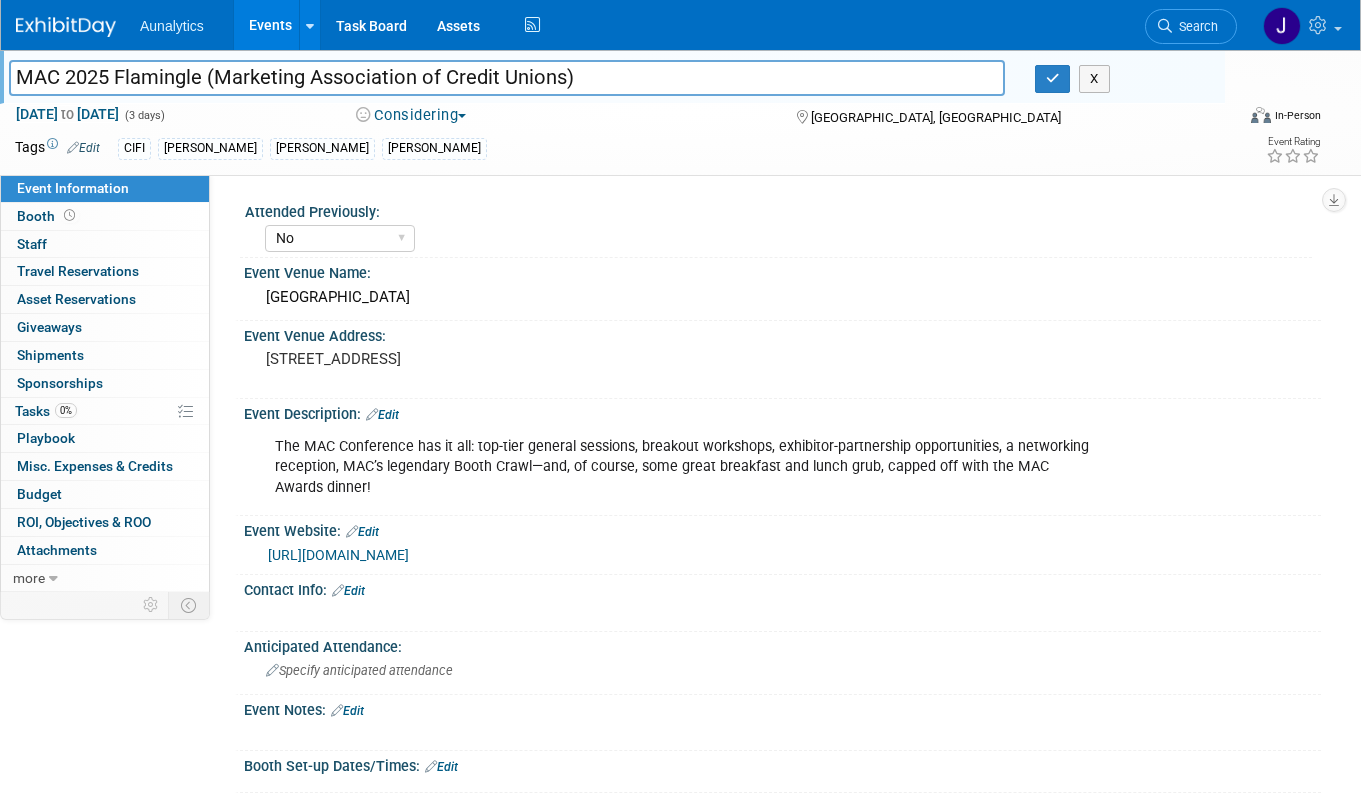 type on "MAC 2025 Flamingle (Marketing Association of Credit Unions)" 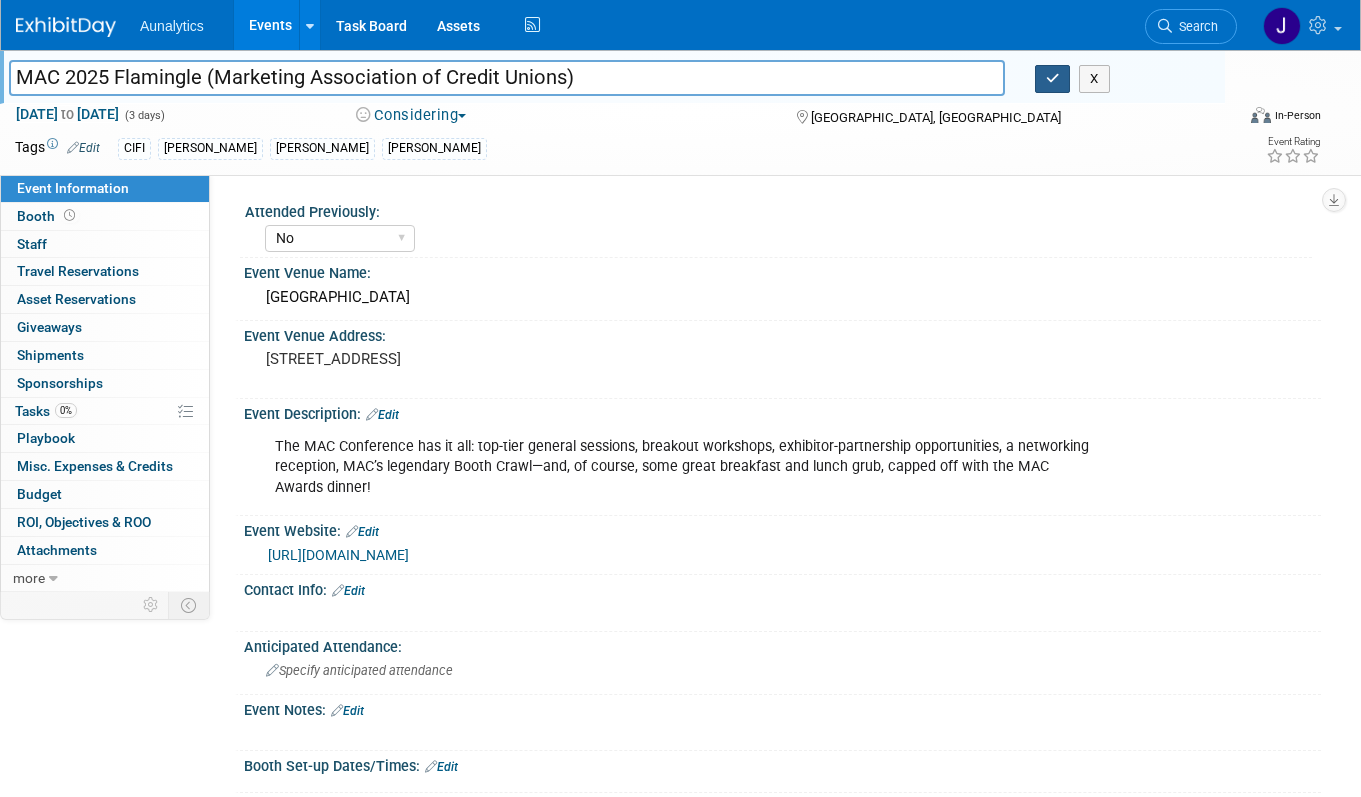 click at bounding box center [1053, 78] 